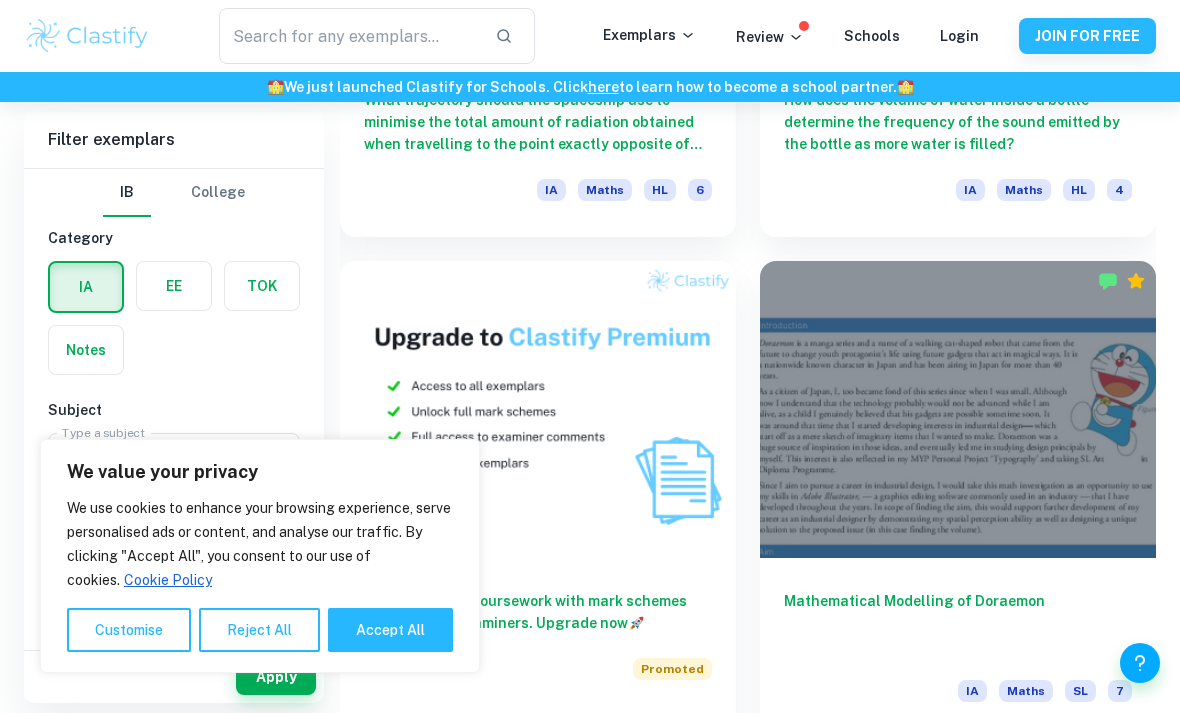 scroll, scrollTop: 1914, scrollLeft: 0, axis: vertical 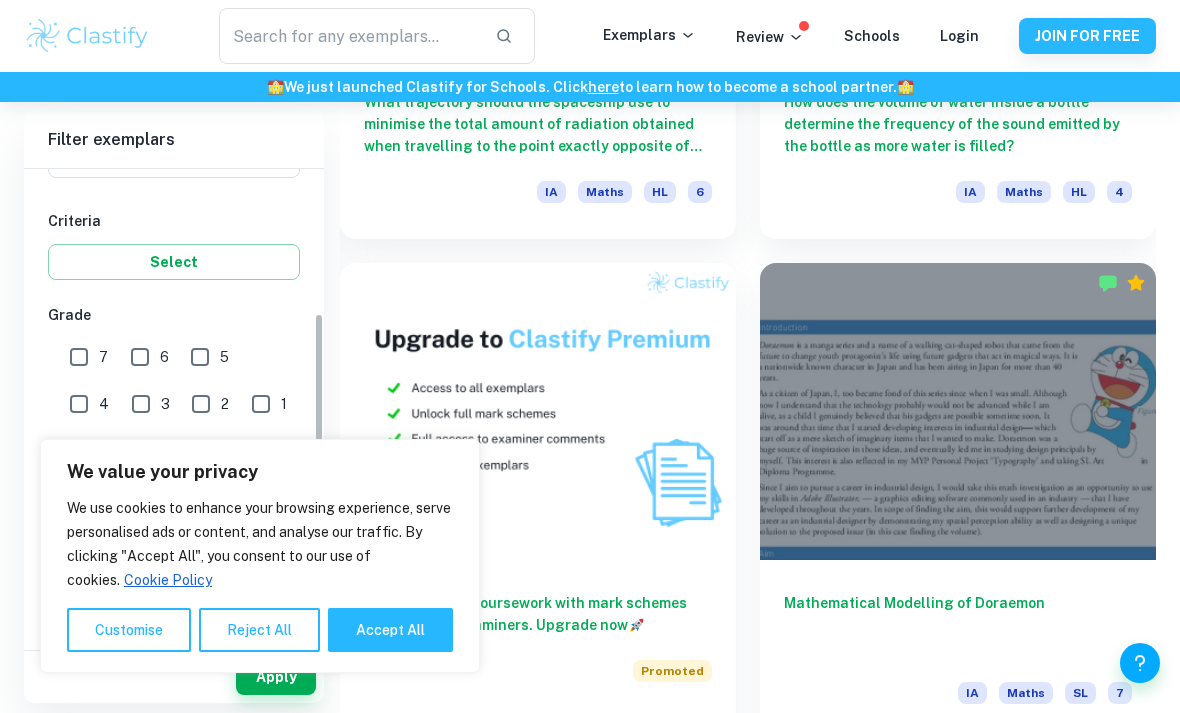 click on "7" at bounding box center [79, 357] 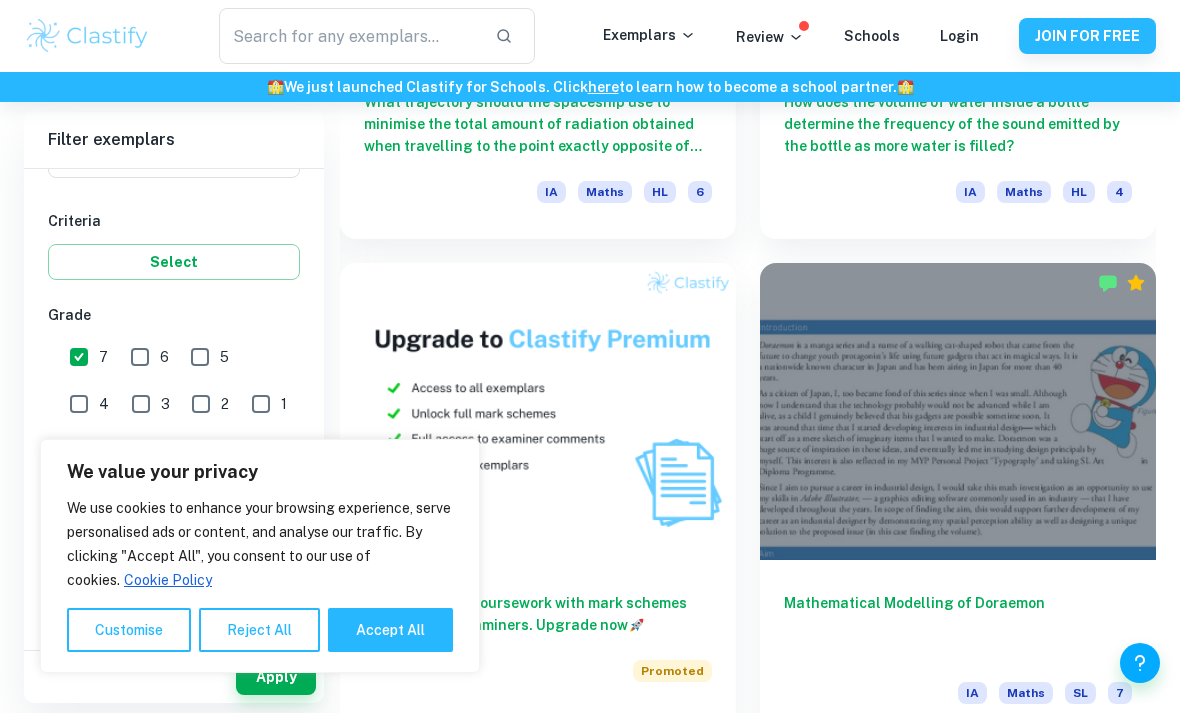 click on "6" at bounding box center [140, 357] 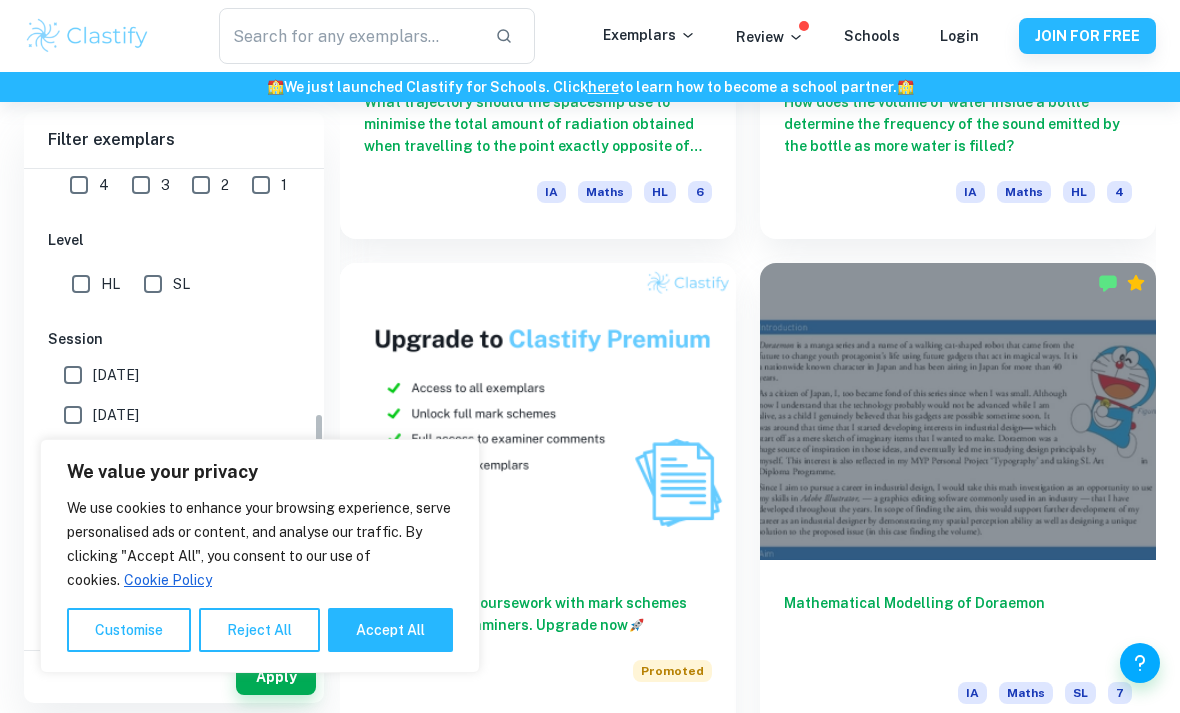 scroll, scrollTop: 529, scrollLeft: 0, axis: vertical 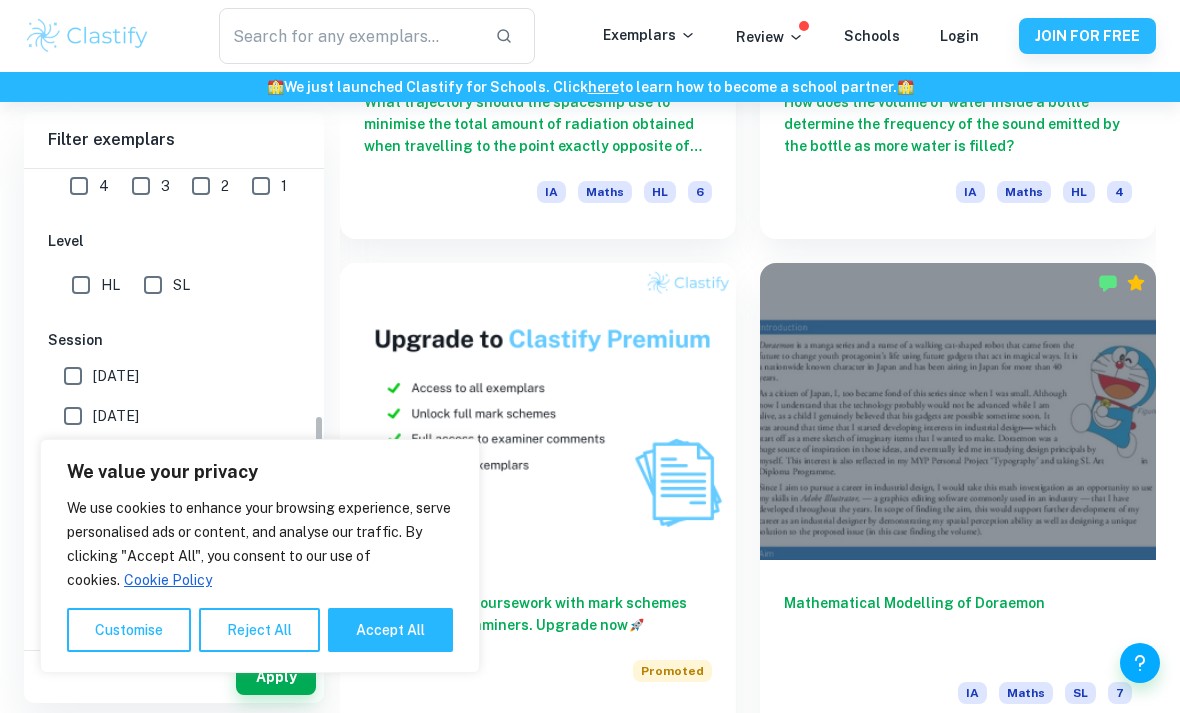 click on "SL" at bounding box center (153, 285) 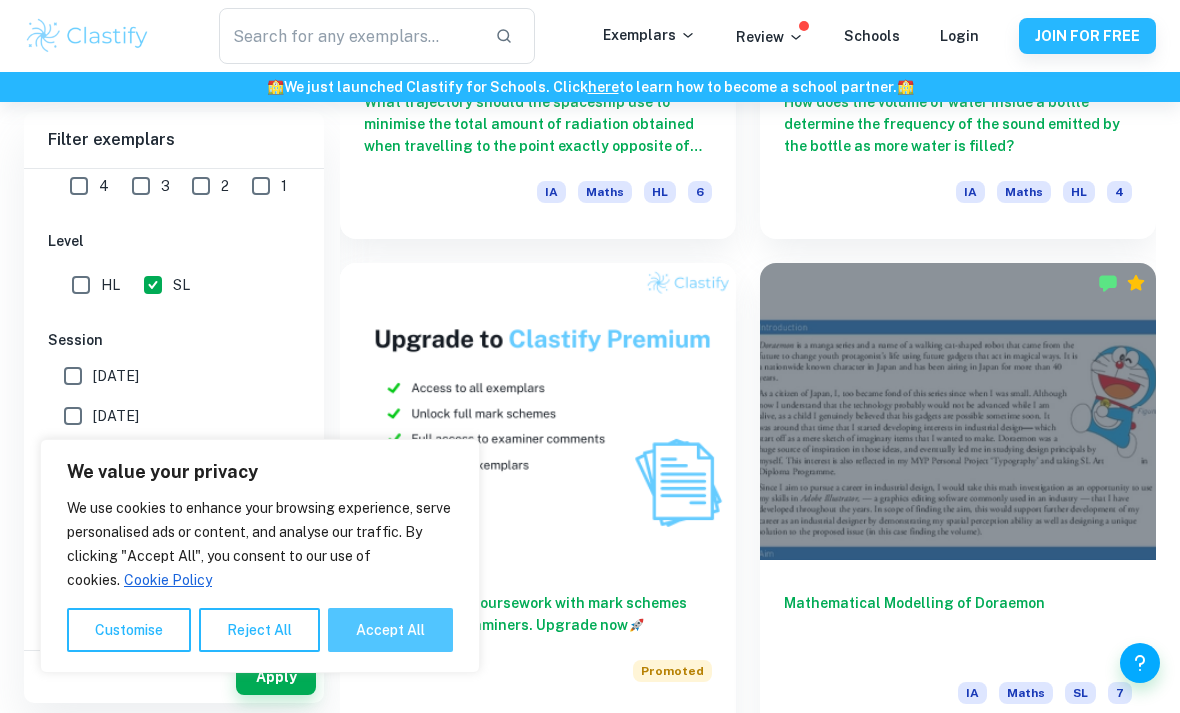 click on "Accept All" at bounding box center [390, 630] 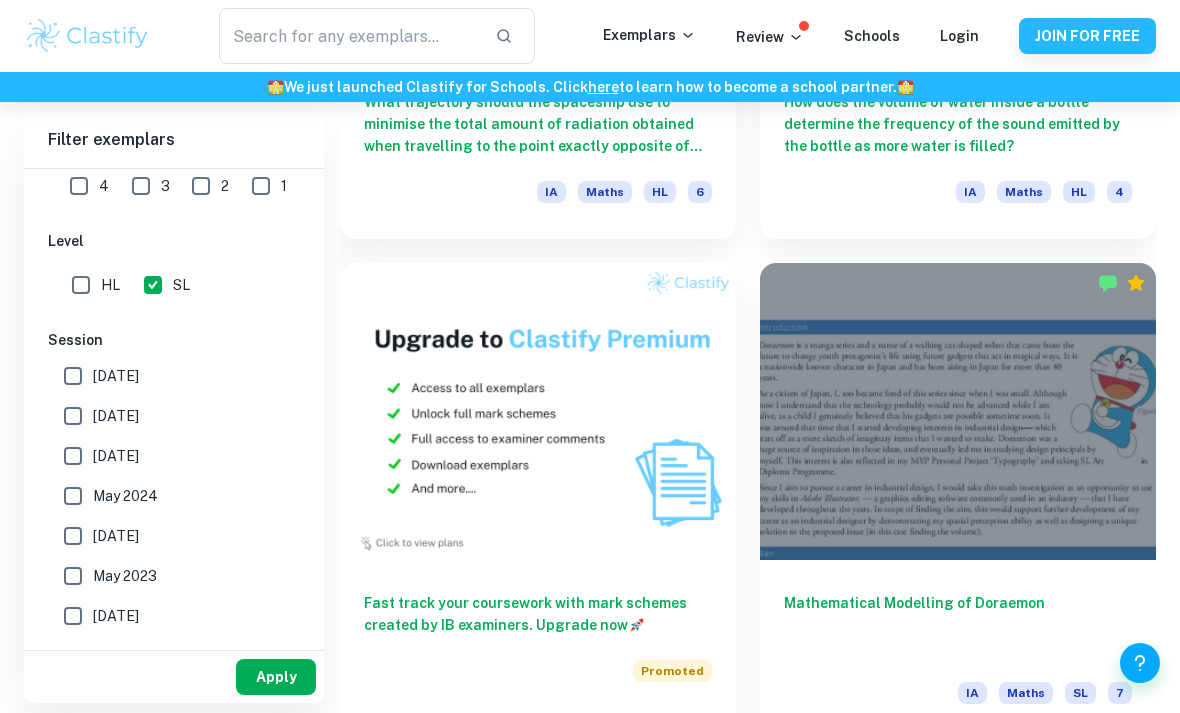click on "Apply" at bounding box center (276, 677) 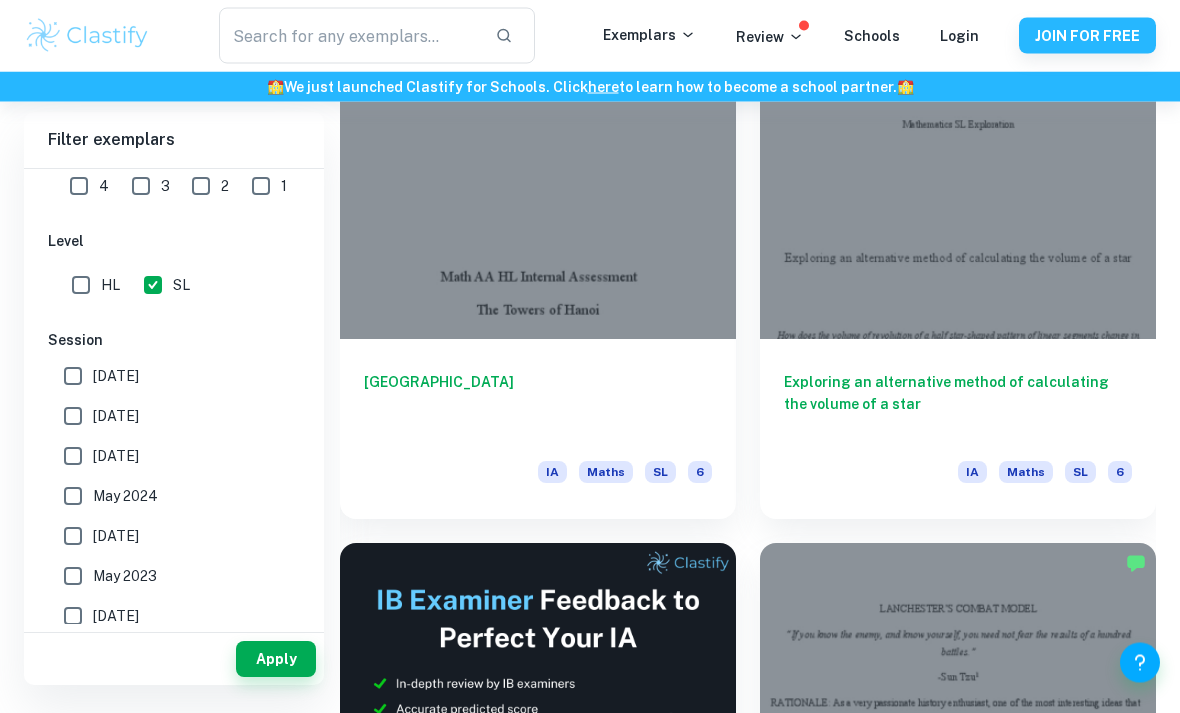scroll, scrollTop: 0, scrollLeft: 0, axis: both 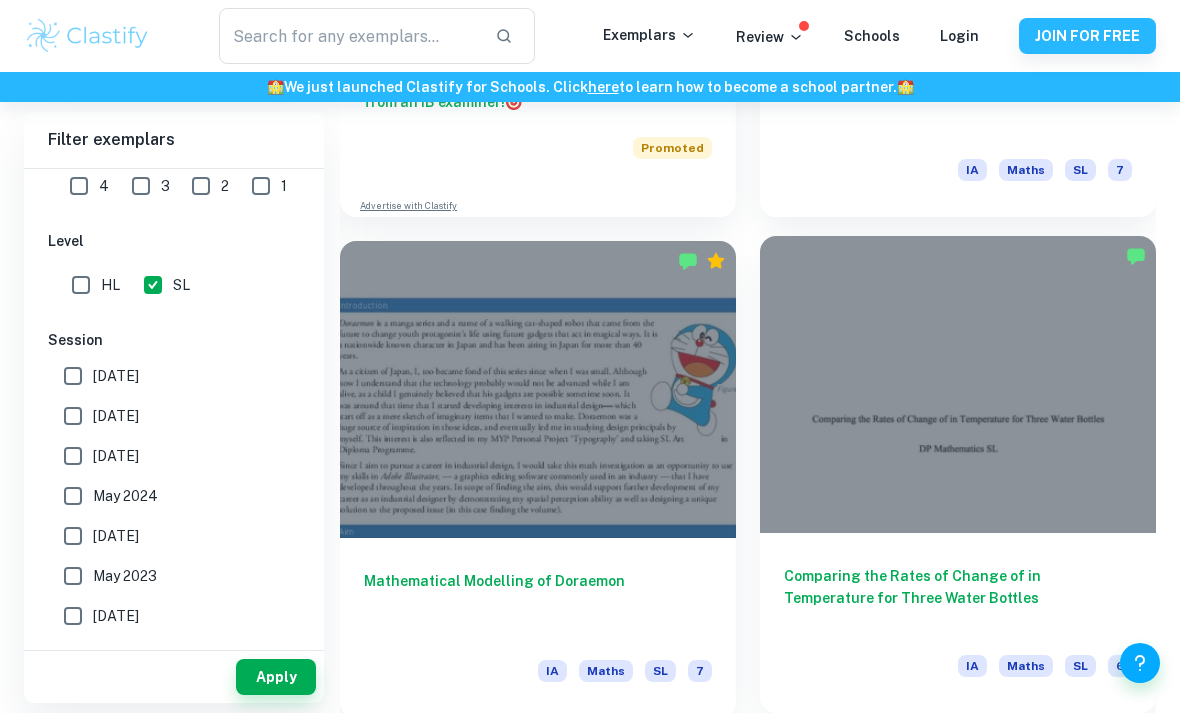 click at bounding box center [958, 384] 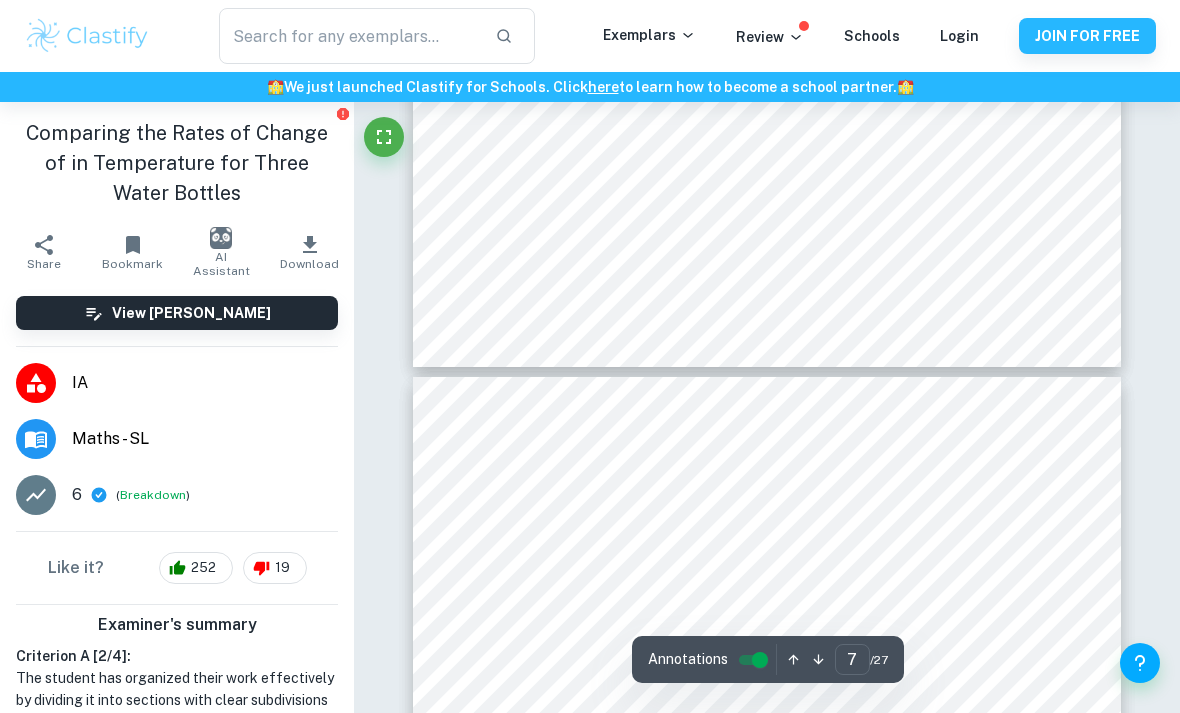 scroll, scrollTop: 5548, scrollLeft: 0, axis: vertical 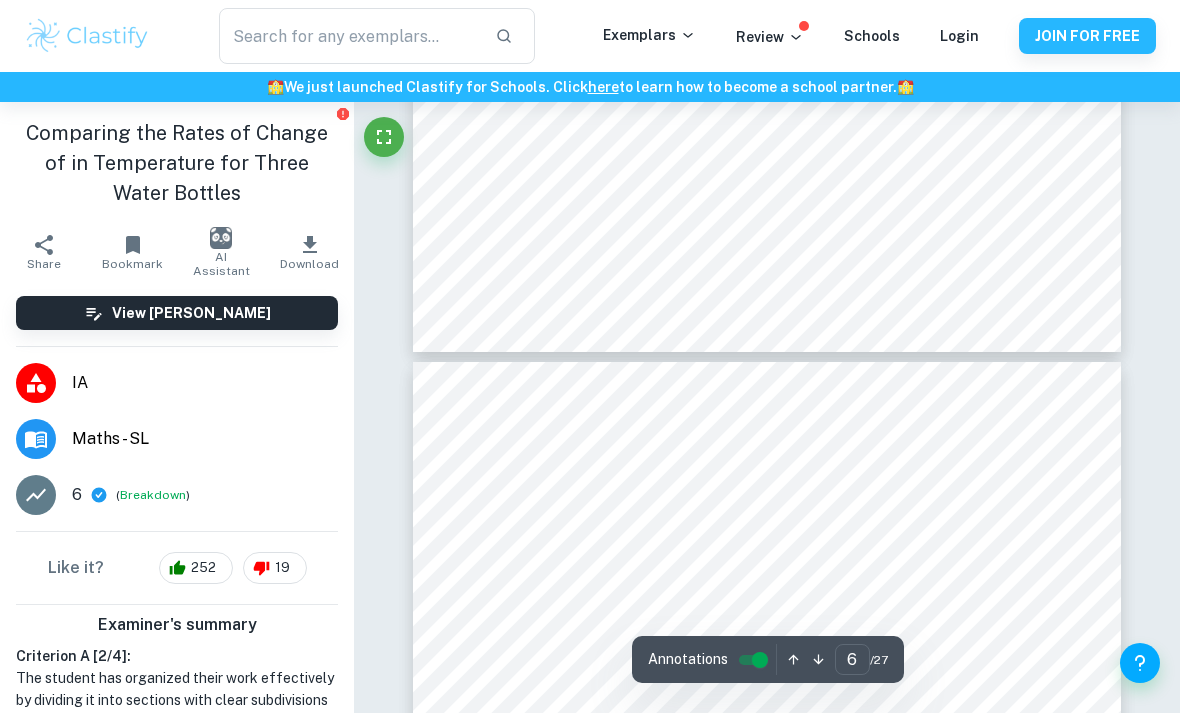 type on "7" 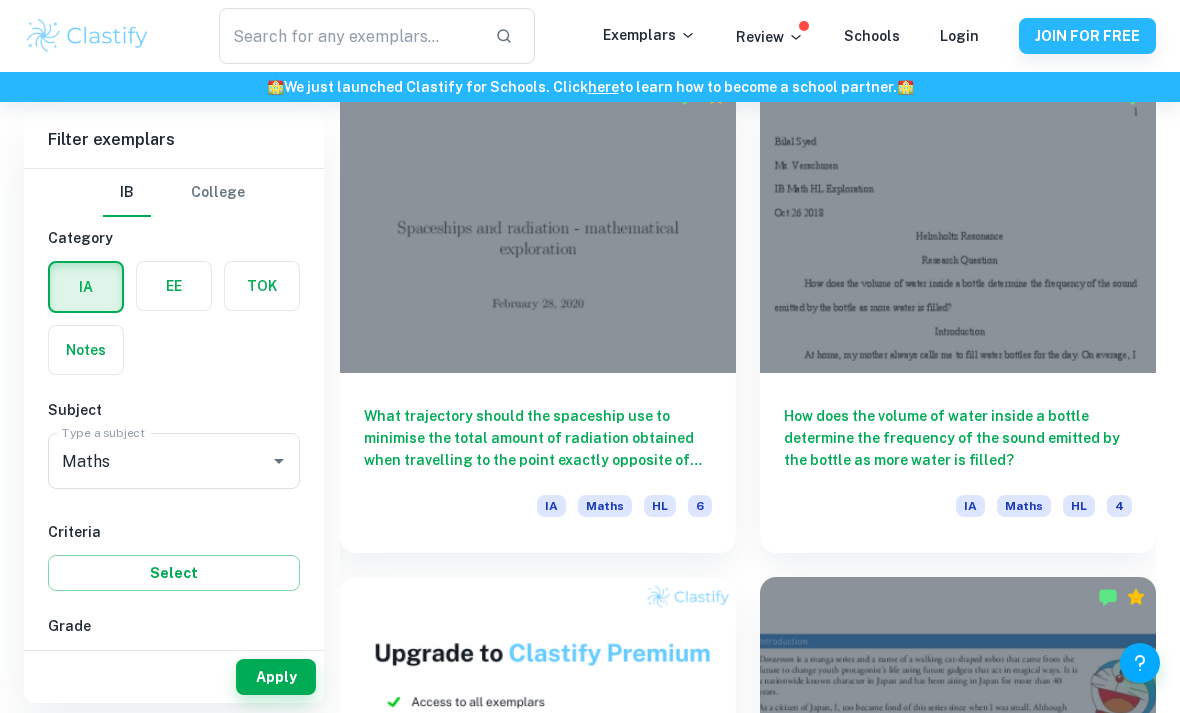 scroll, scrollTop: 1603, scrollLeft: 0, axis: vertical 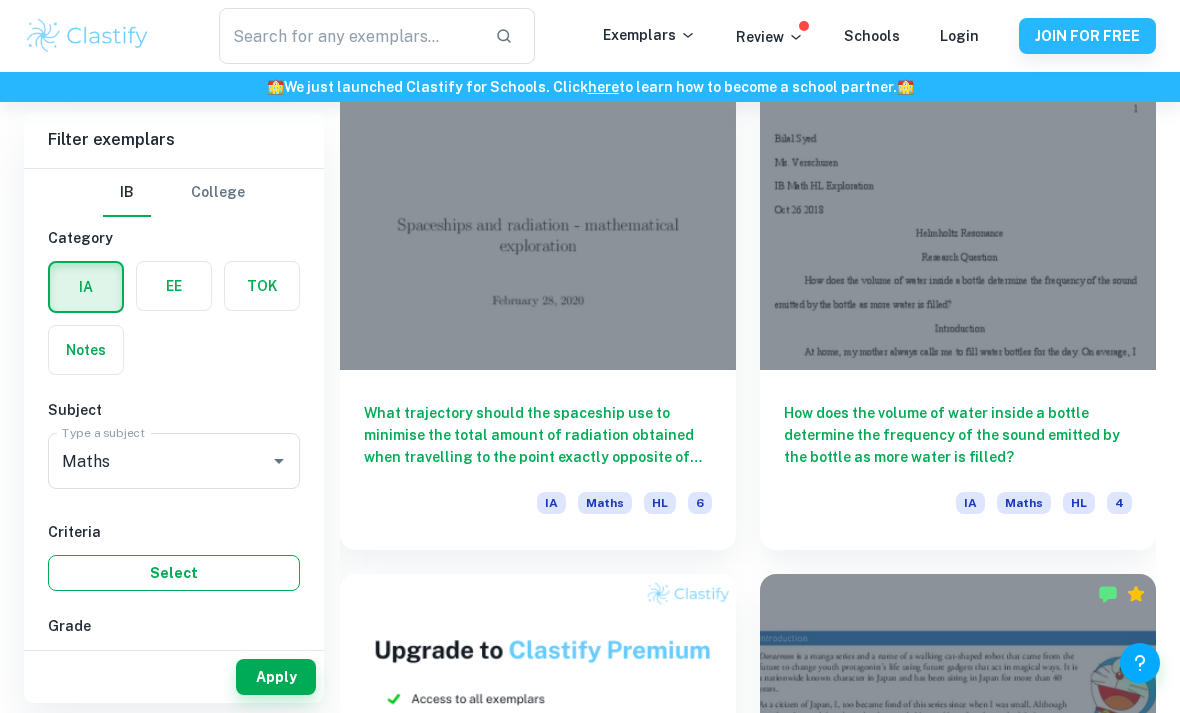 click on "Select" at bounding box center (174, 573) 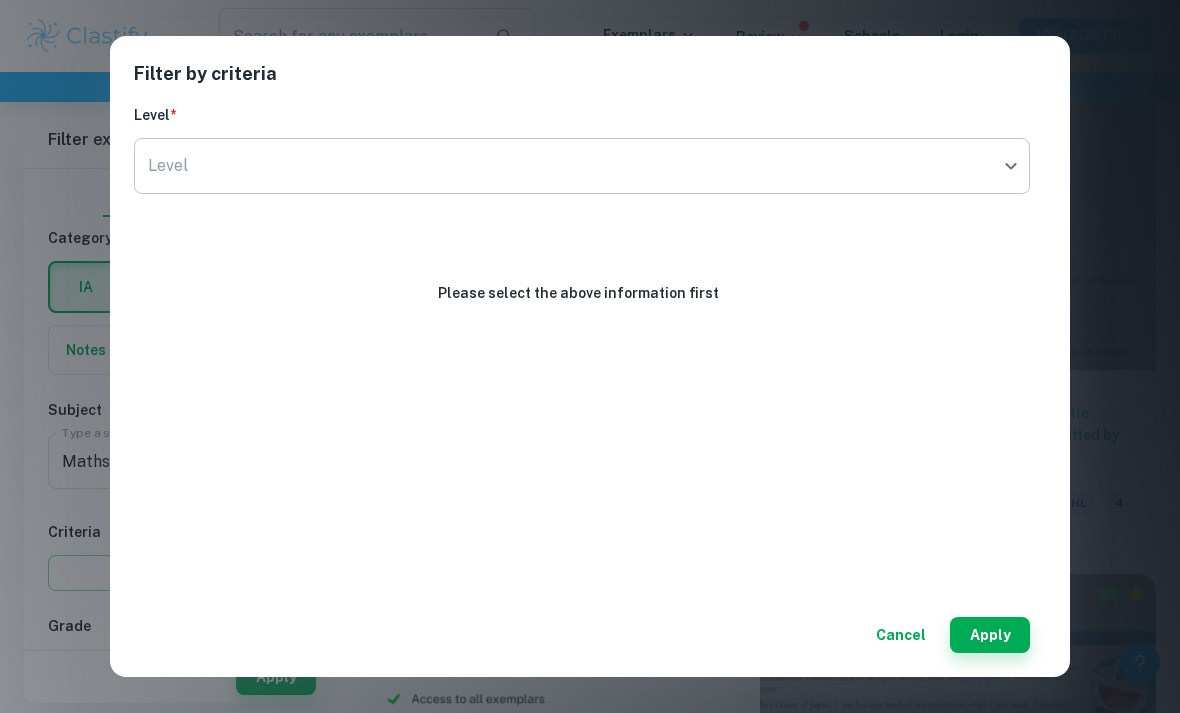 click on "We value your privacy We use cookies to enhance your browsing experience, serve personalised ads or content, and analyse our traffic. By clicking "Accept All", you consent to our use of cookies.   Cookie Policy Customise   Reject All   Accept All   Customise Consent Preferences   We use cookies to help you navigate efficiently and perform certain functions. You will find detailed information about all cookies under each consent category below. The cookies that are categorised as "Necessary" are stored on your browser as they are essential for enabling the basic functionalities of the site. ...  Show more For more information on how Google's third-party cookies operate and handle your data, see:   Google Privacy Policy Necessary Always Active Necessary cookies are required to enable the basic features of this site, such as providing secure log-in or adjusting your consent preferences. These cookies do not store any personally identifiable data. Functional Analytics Performance Advertisement Uncategorised" at bounding box center (590, -1145) 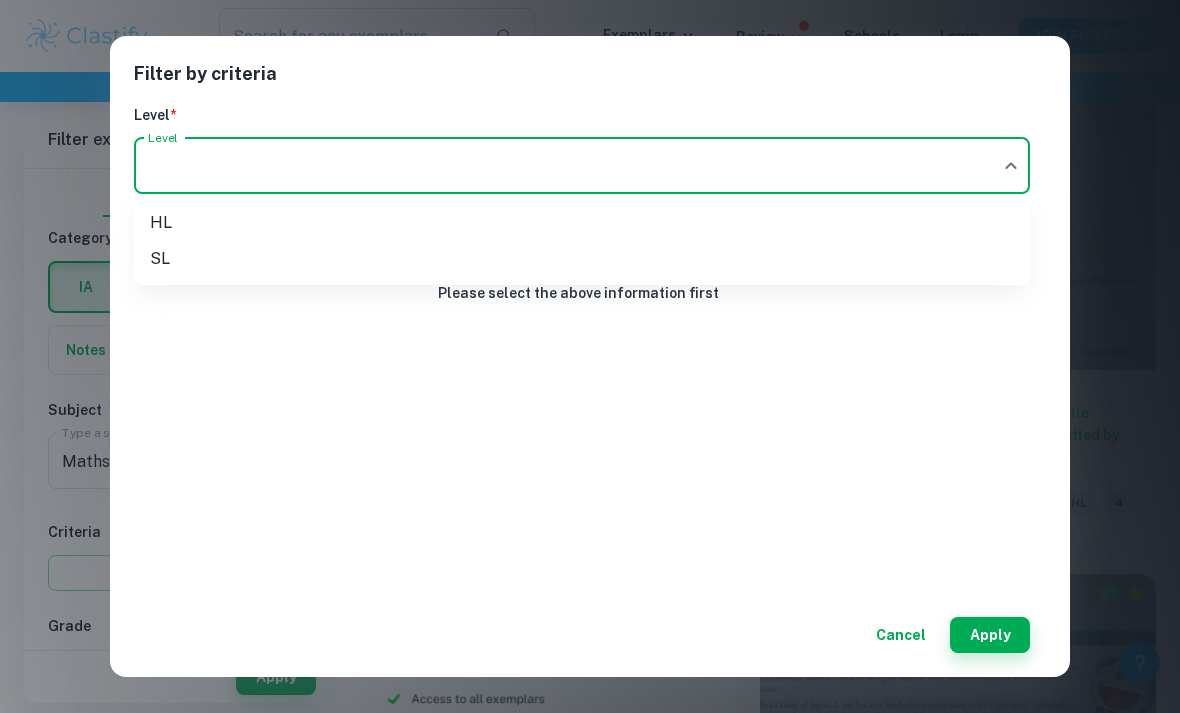 click on "SL" at bounding box center [582, 259] 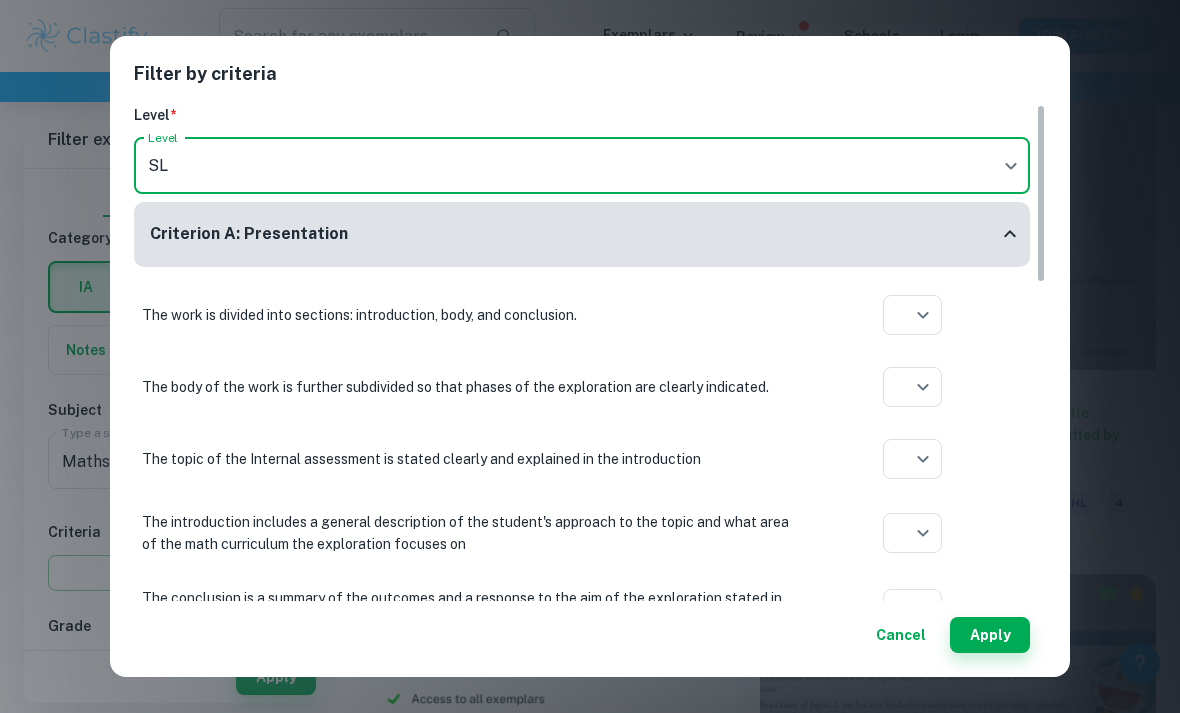 click on "Filter by criteria Level  * Level SL   SL Level Criterion A: Presentation The work is divided into sections: introduction, body, and conclusion. ​ Aplication year The body of the work is further subdivided so that phases of the exploration are clearly indicated. ​ Aplication year The topic of the Internal assessment is stated clearly and explained in the introduction ​ Aplication year The introduction includes a general description of the student's approach to the topic and what area of the math curriculum the exploration focuses on ​ Aplication year The conclusion is a summary of the outcomes and a response to the aim of the exploration stated in the introduction ​ Aplication year The exploration is clear and understandable throughout - no rereading of sections is necessary ​ Aplication year The consequent parts of the work are linked logically - one is the follow-up of the other ​ Aplication year The use of technology, when applied, is clearly indicated and explained ​ Aplication year ​" at bounding box center [590, 356] 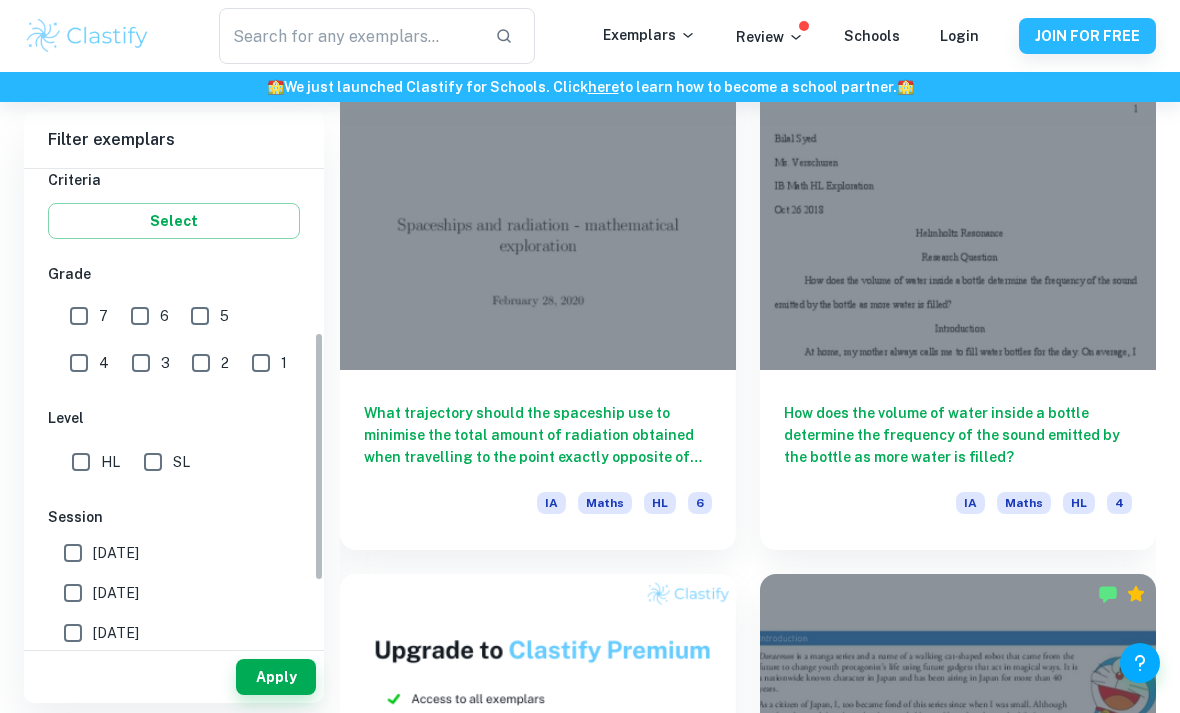 scroll, scrollTop: 355, scrollLeft: 0, axis: vertical 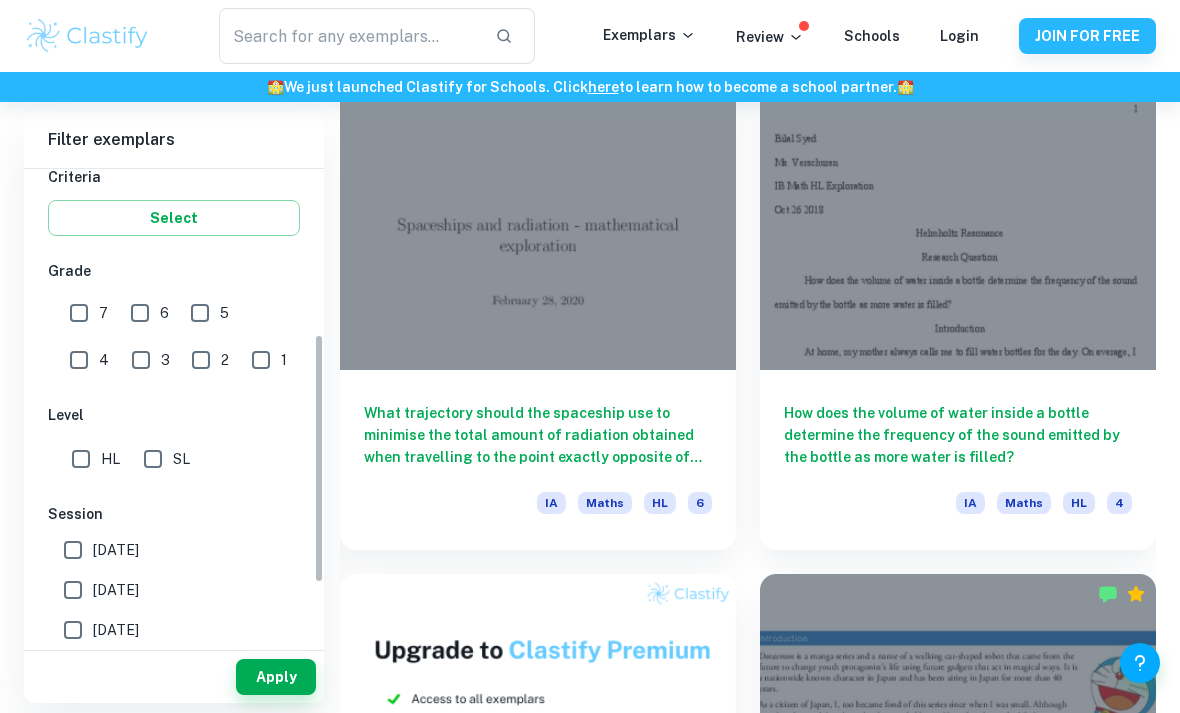 click on "SL" at bounding box center (153, 459) 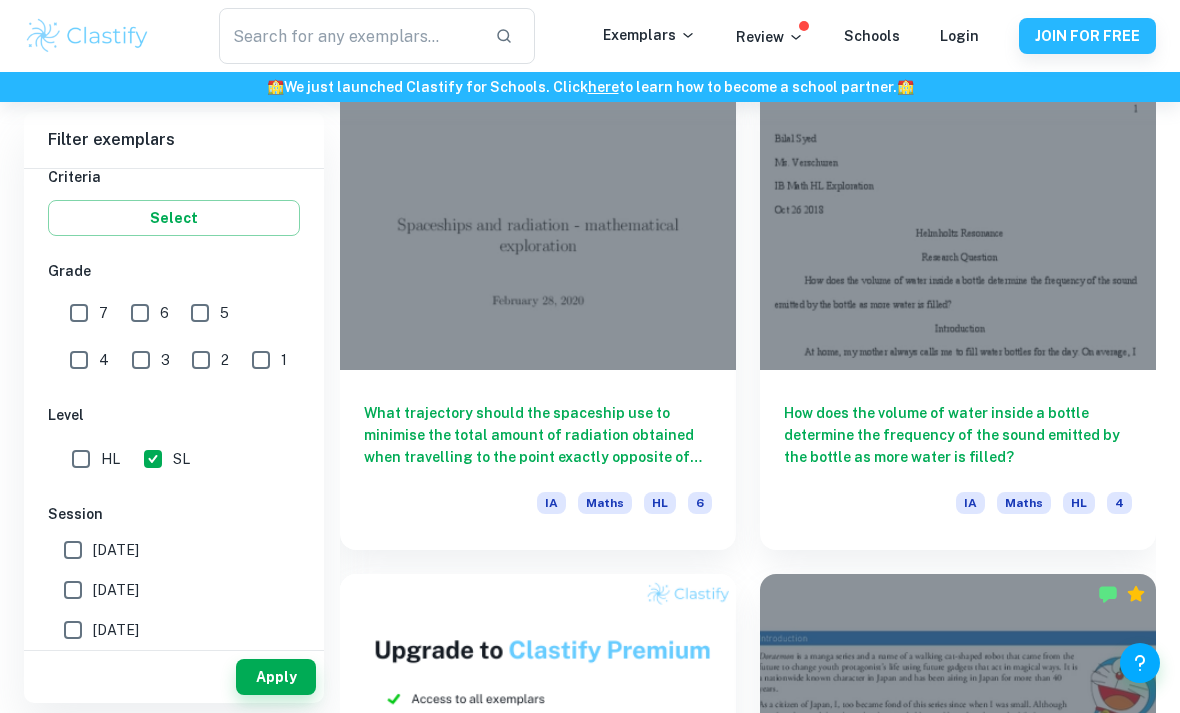 click on "7" at bounding box center (79, 313) 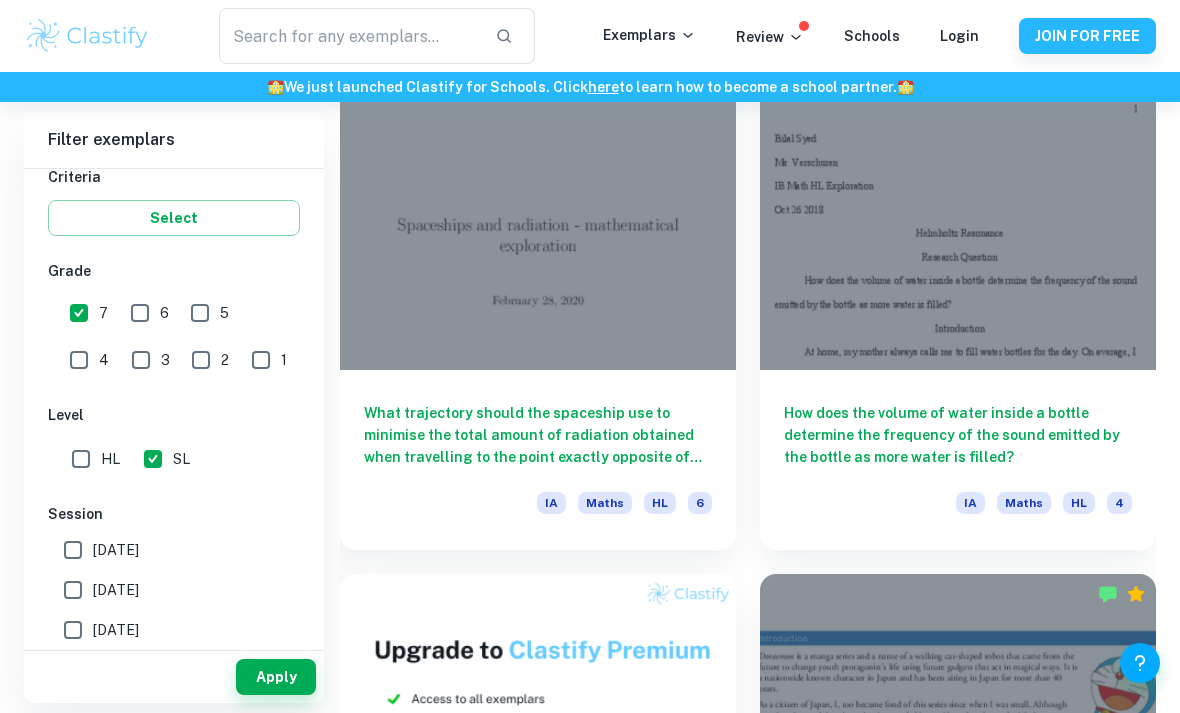 click on "6" at bounding box center [140, 313] 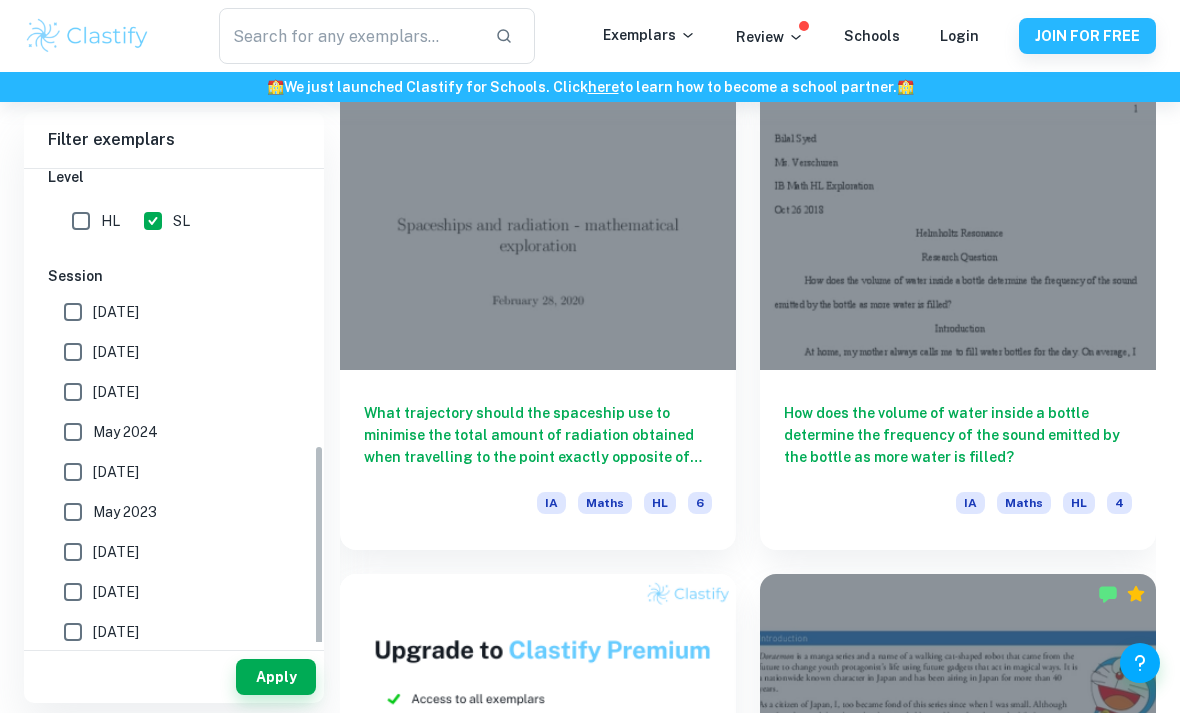 scroll, scrollTop: 595, scrollLeft: 0, axis: vertical 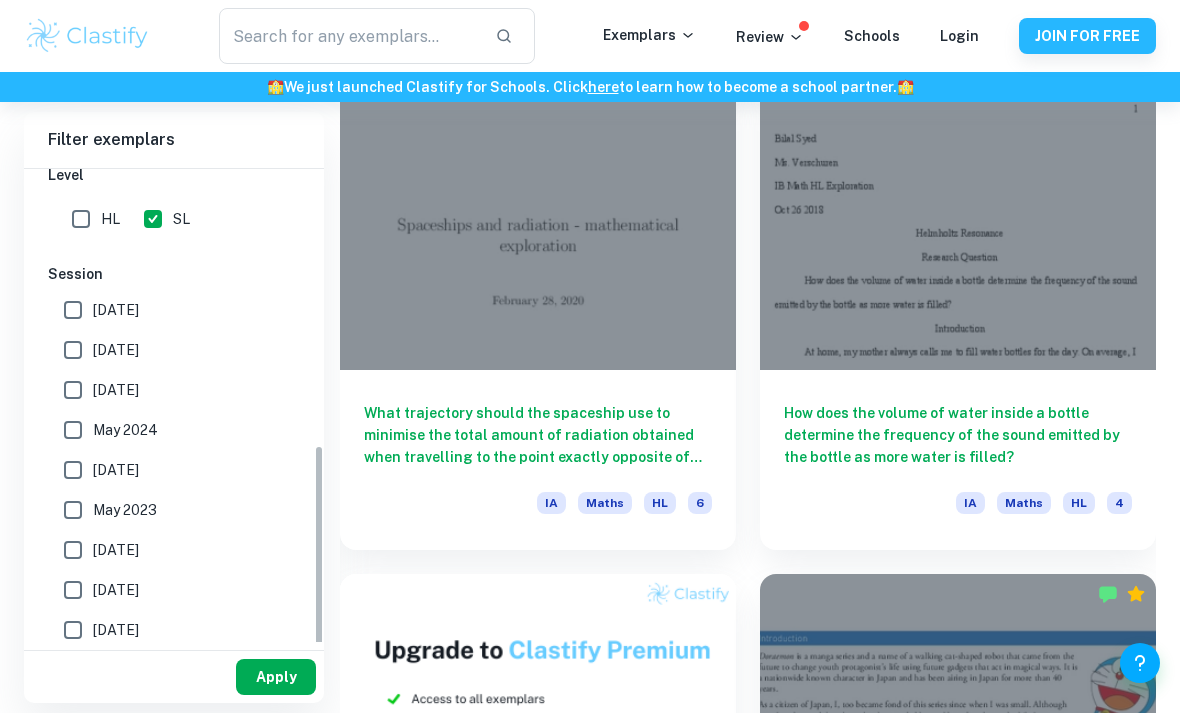 click on "Apply" at bounding box center (276, 677) 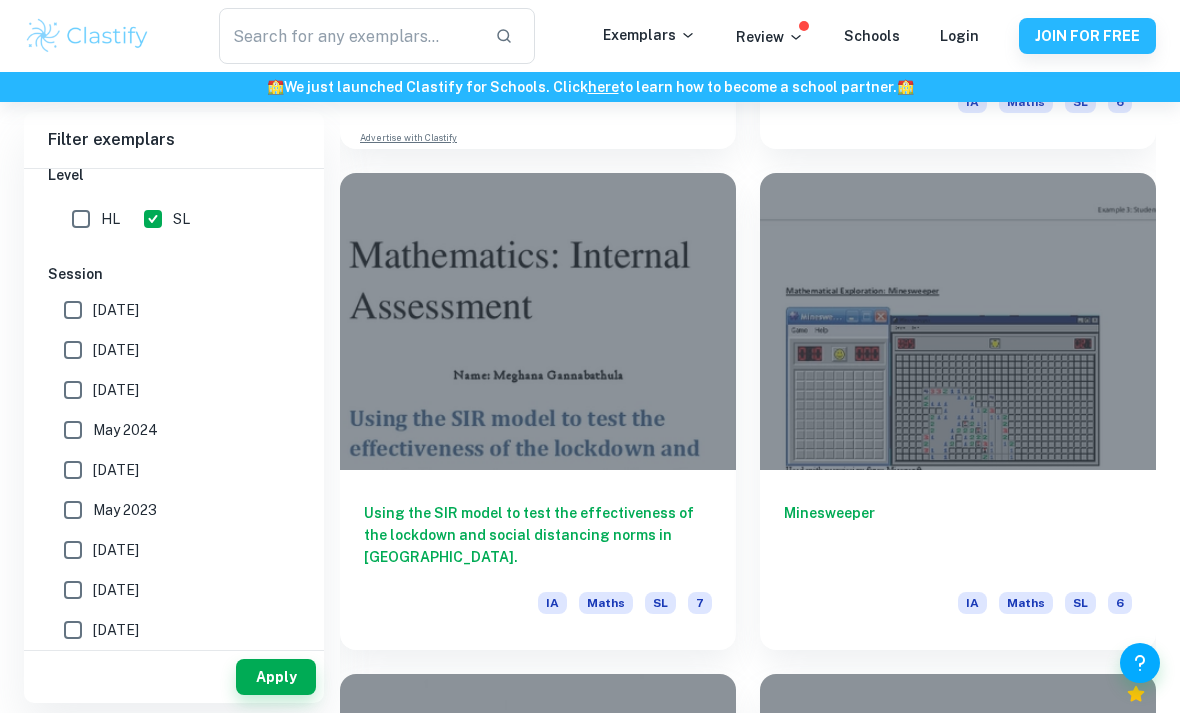 scroll, scrollTop: 6521, scrollLeft: 0, axis: vertical 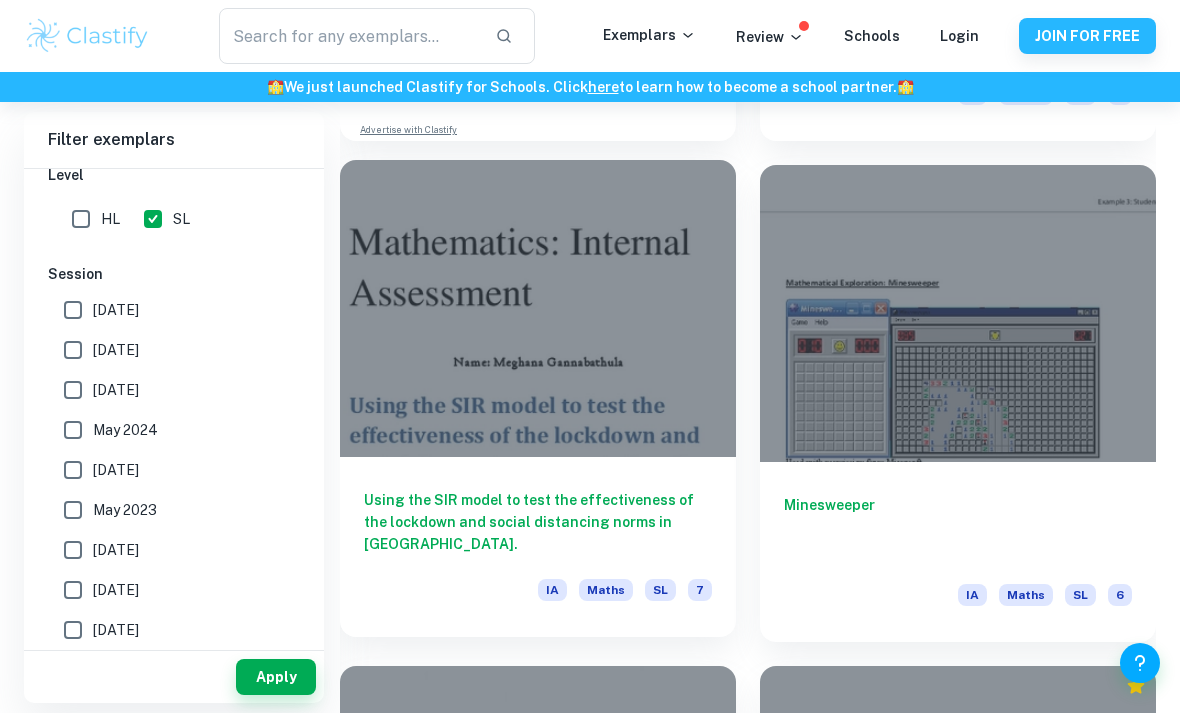 click on "Using the SIR model to test the effectiveness of the lockdown and social distancing norms in Tamil Nadu. IA Maths SL 7" at bounding box center (538, 547) 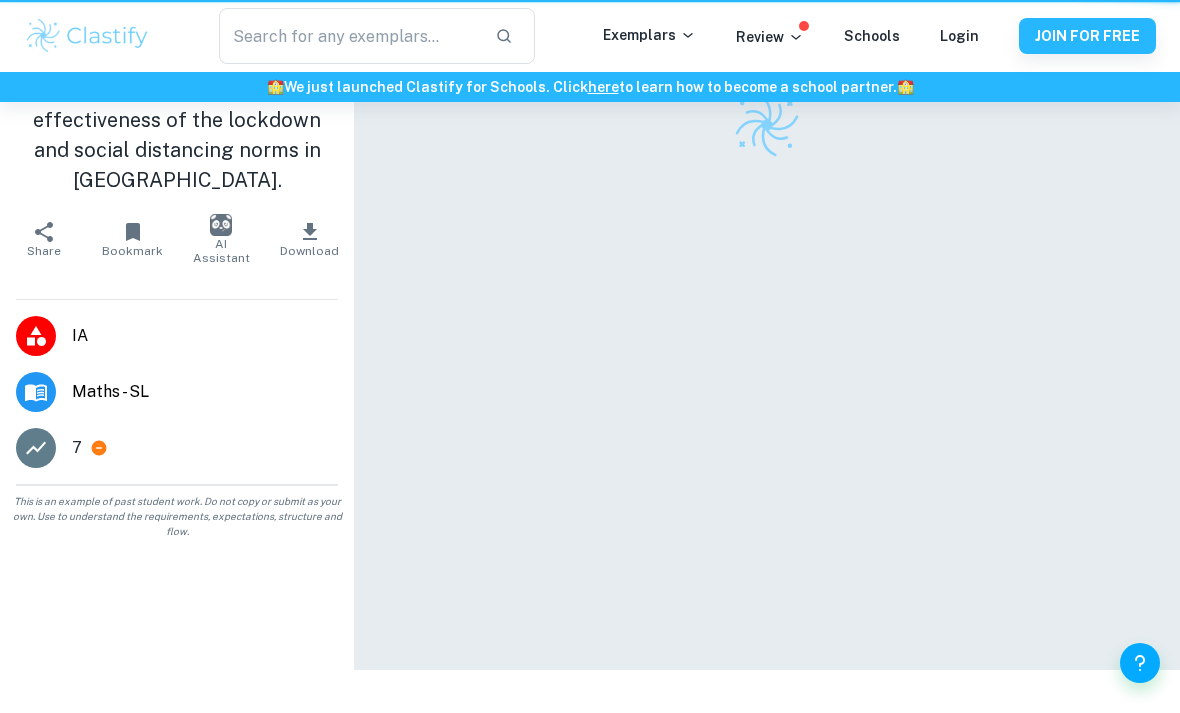 scroll, scrollTop: 0, scrollLeft: 0, axis: both 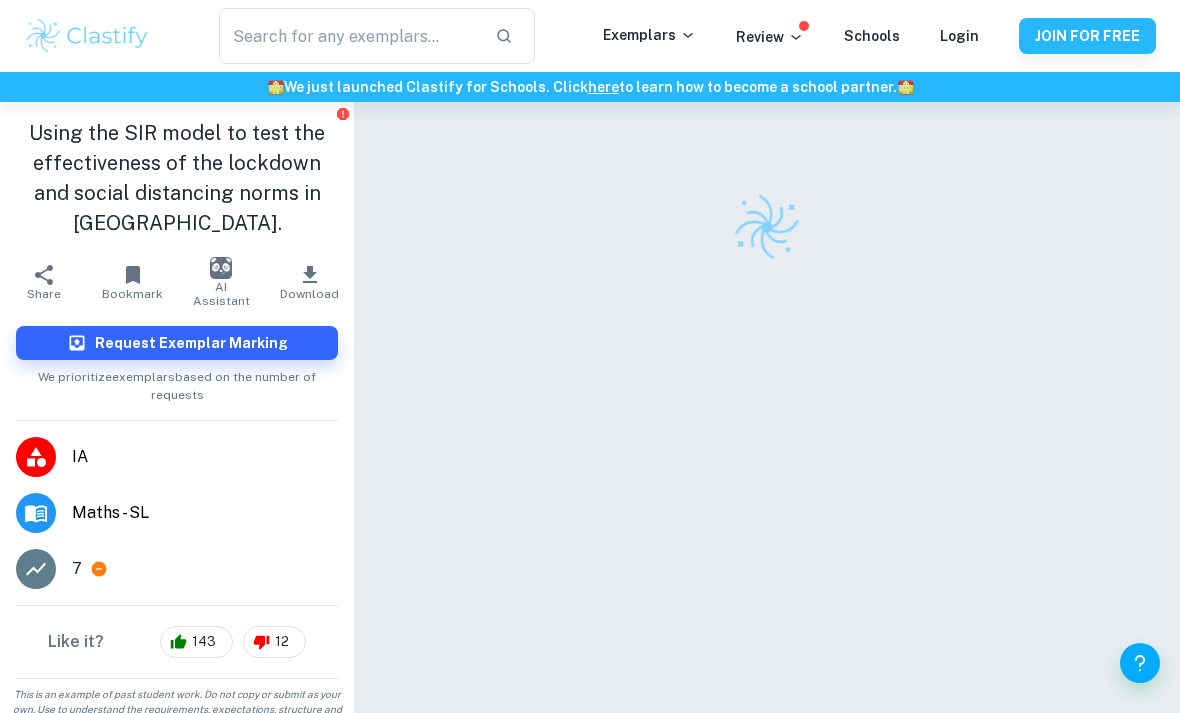 click on "We value your privacy We use cookies to enhance your browsing experience, serve personalised ads or content, and analyse our traffic. By clicking "Accept All", you consent to our use of cookies.   Cookie Policy Customise   Reject All   Accept All   Customise Consent Preferences   We use cookies to help you navigate efficiently and perform certain functions. You will find detailed information about all cookies under each consent category below. The cookies that are categorised as "Necessary" are stored on your browser as they are essential for enabling the basic functionalities of the site. ...  Show more For more information on how Google's third-party cookies operate and handle your data, see:   Google Privacy Policy Necessary Always Active Necessary cookies are required to enable the basic features of this site, such as providing secure log-in or adjusting your consent preferences. These cookies do not store any personally identifiable data. Functional Analytics Performance Advertisement Uncategorised" at bounding box center (590, 356) 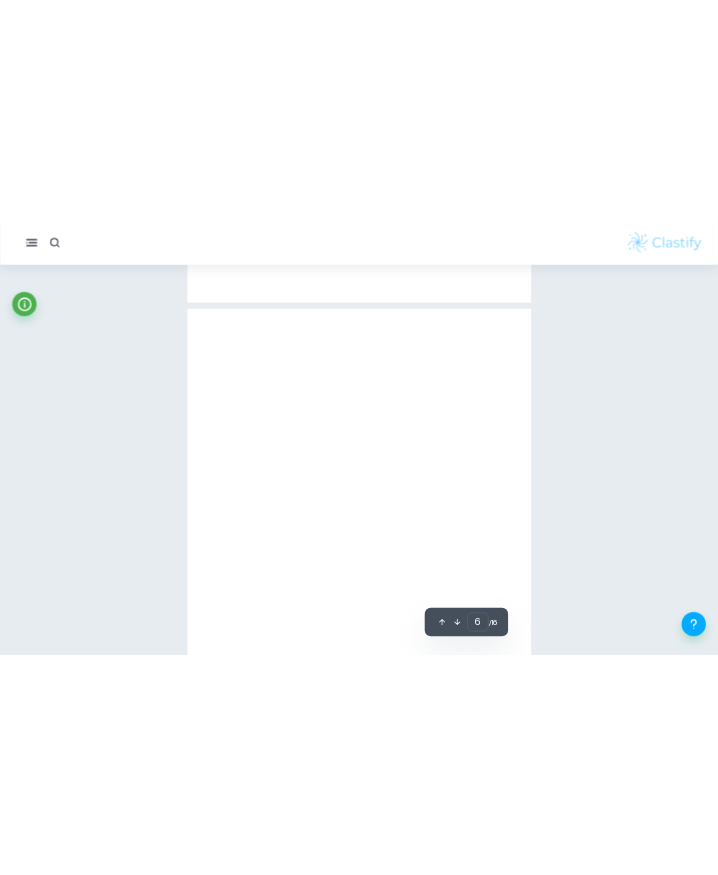 scroll, scrollTop: 4619, scrollLeft: 0, axis: vertical 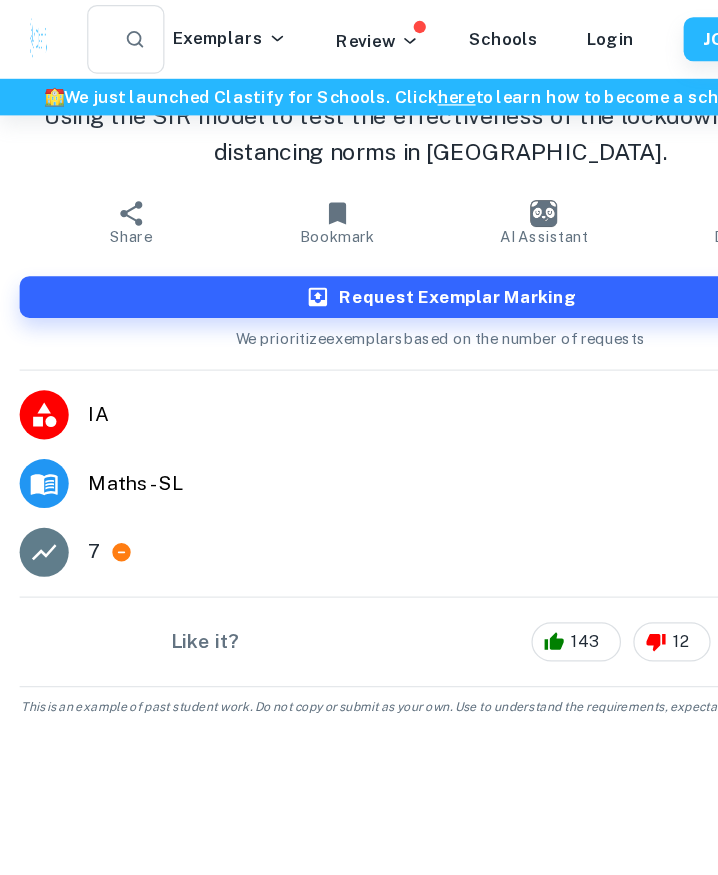 type on "6" 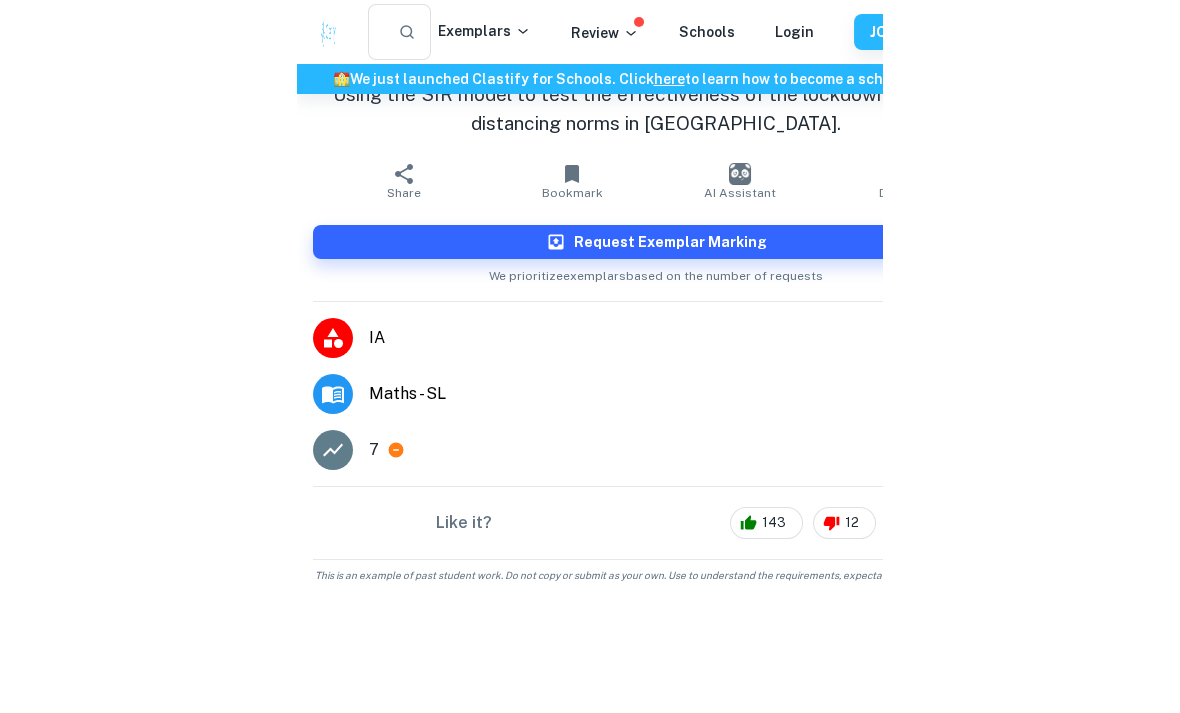 scroll, scrollTop: 4657, scrollLeft: 0, axis: vertical 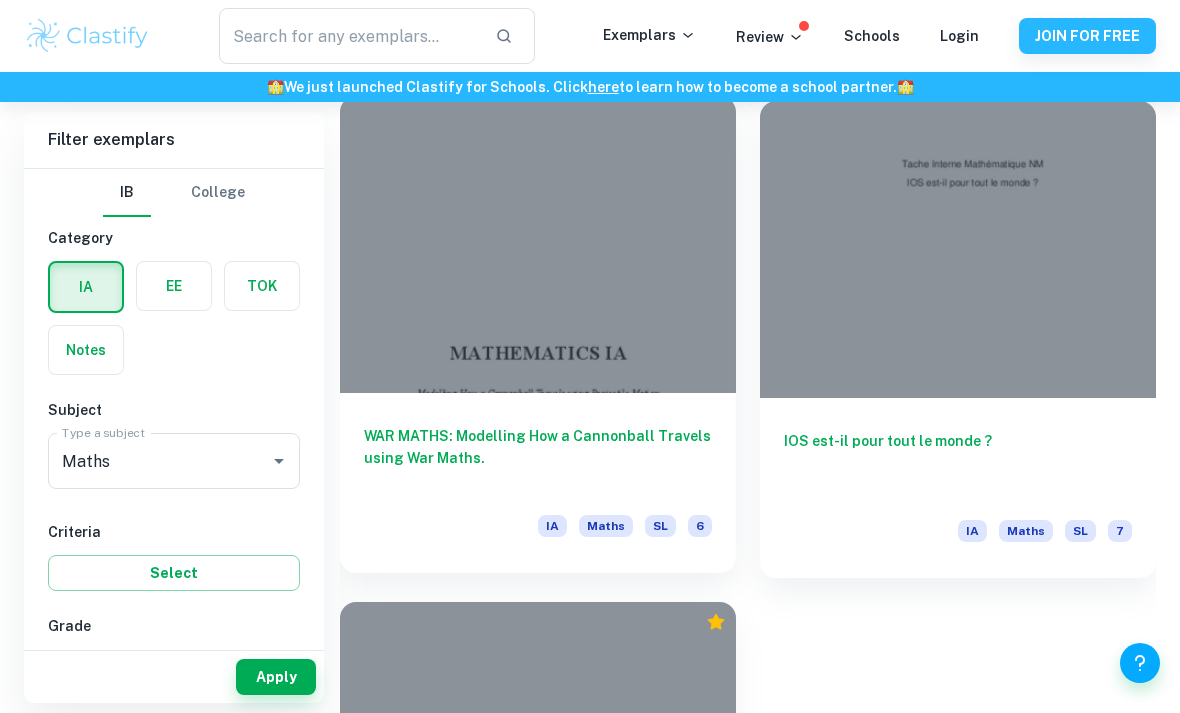 click at bounding box center (538, 244) 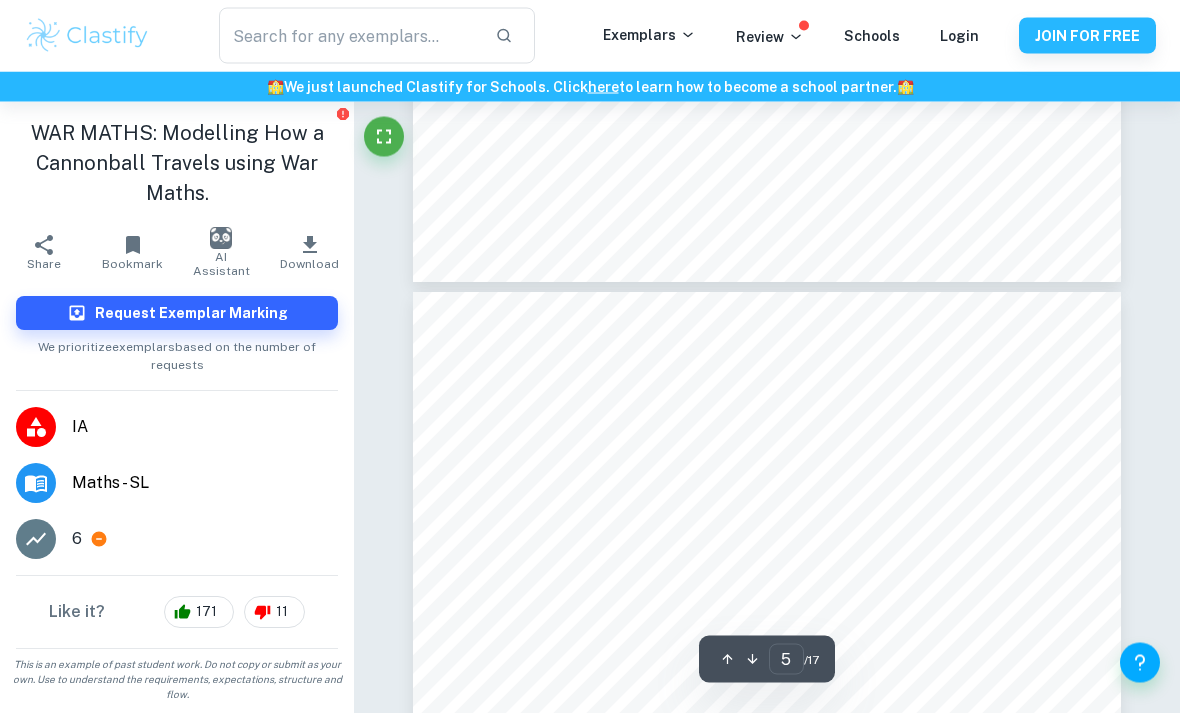 scroll, scrollTop: 3766, scrollLeft: 0, axis: vertical 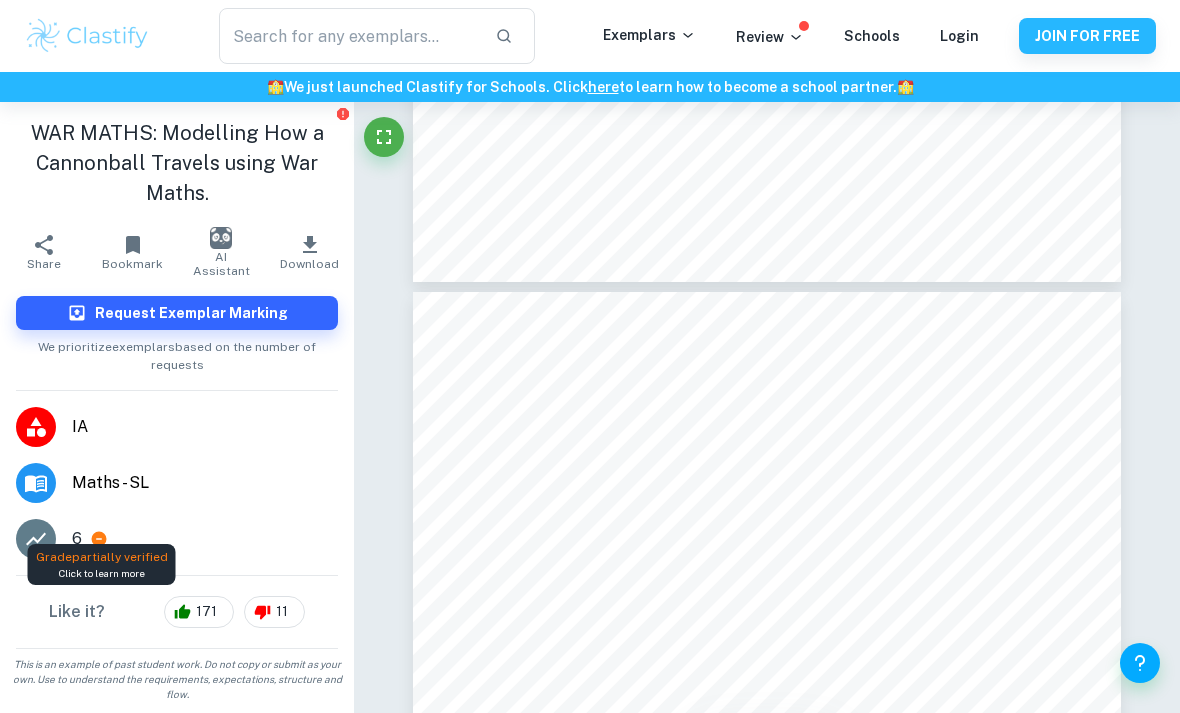 click at bounding box center (99, 539) 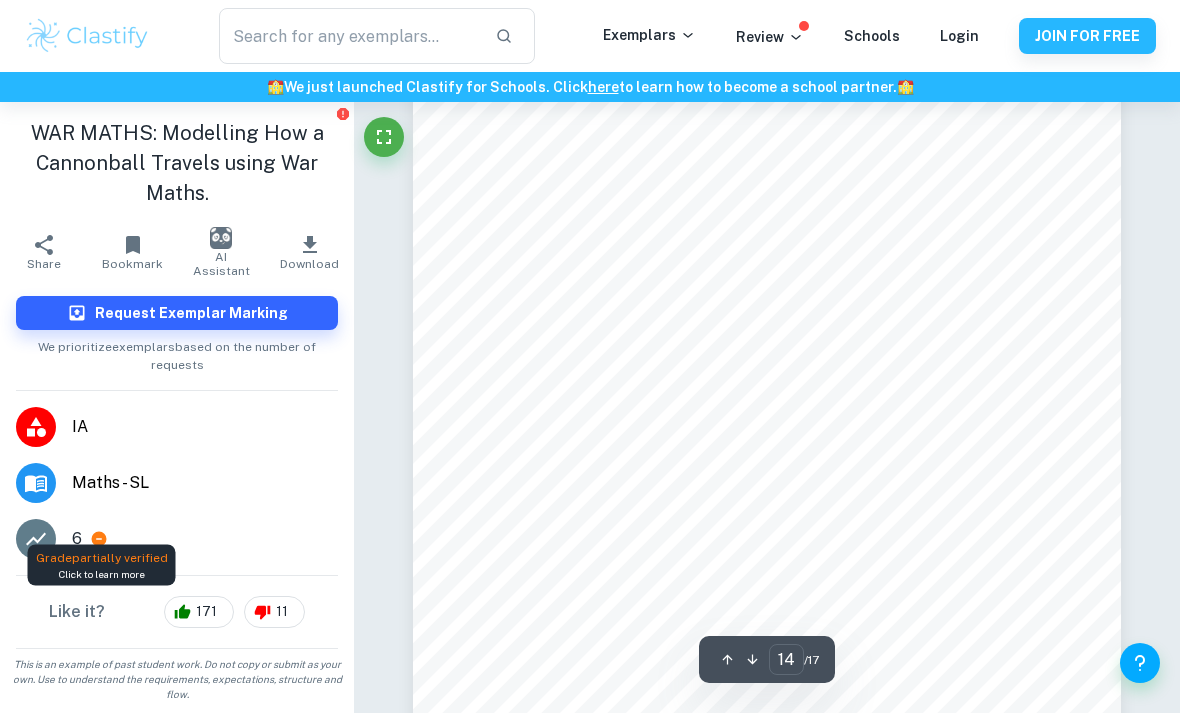 scroll, scrollTop: 12525, scrollLeft: 0, axis: vertical 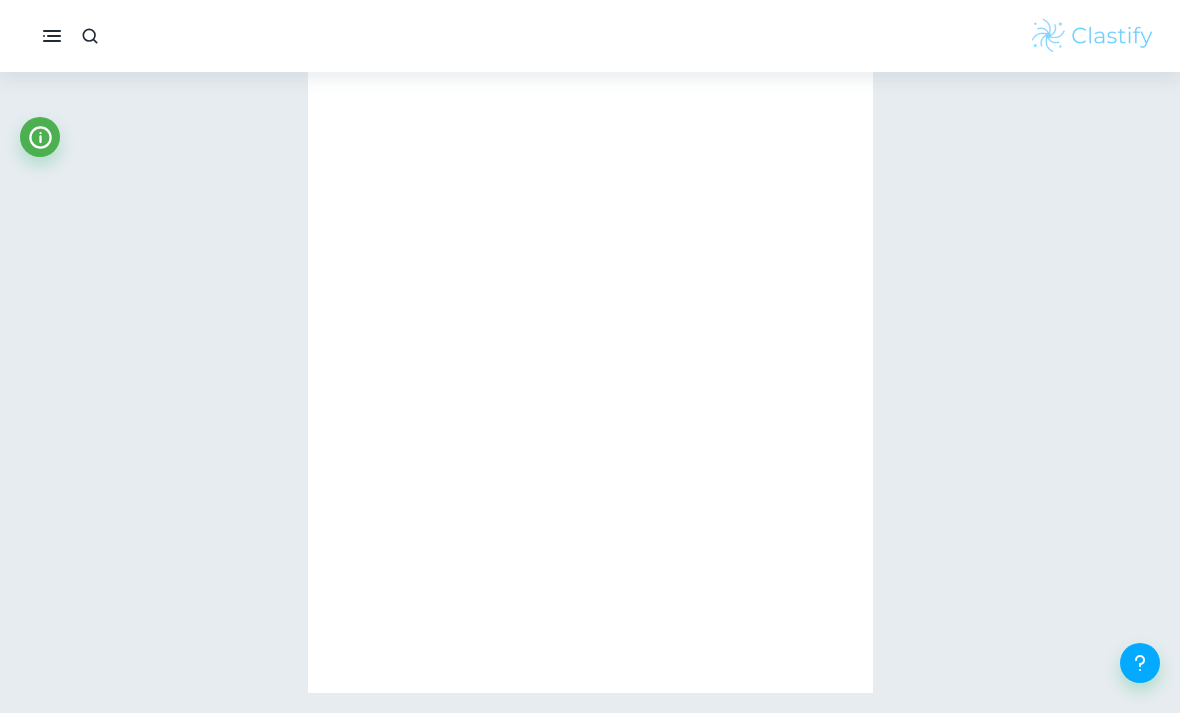 type on "3" 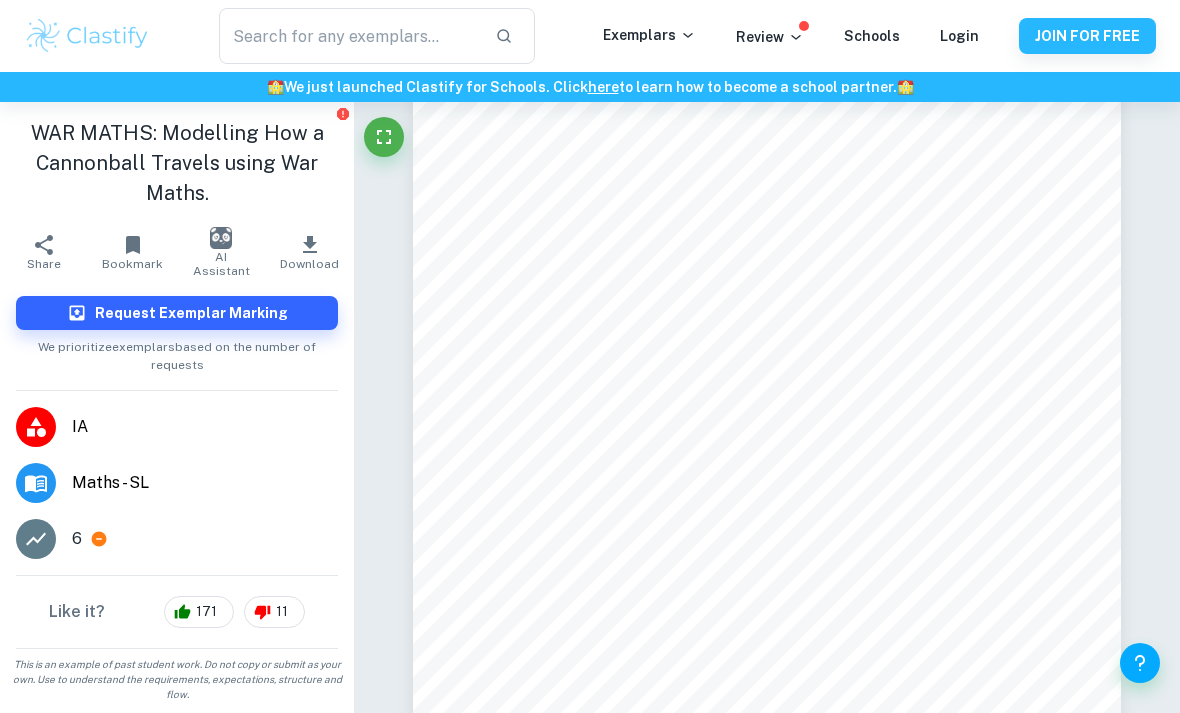 scroll, scrollTop: 2582, scrollLeft: 0, axis: vertical 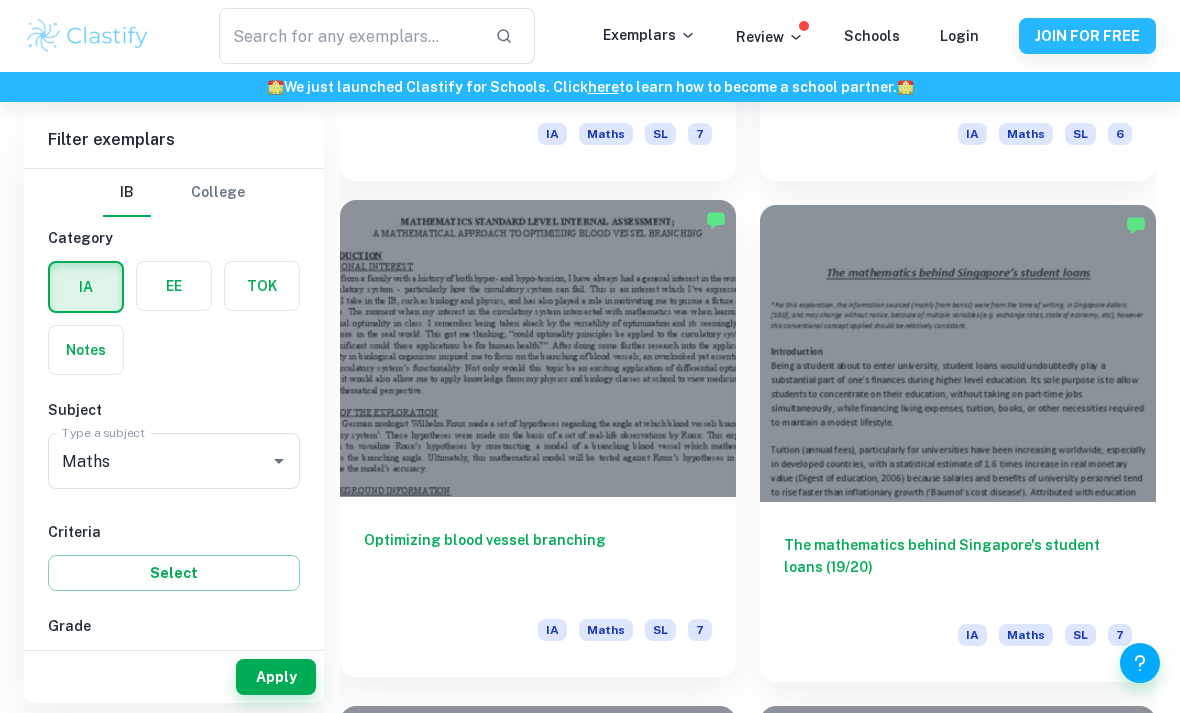 click at bounding box center (538, 348) 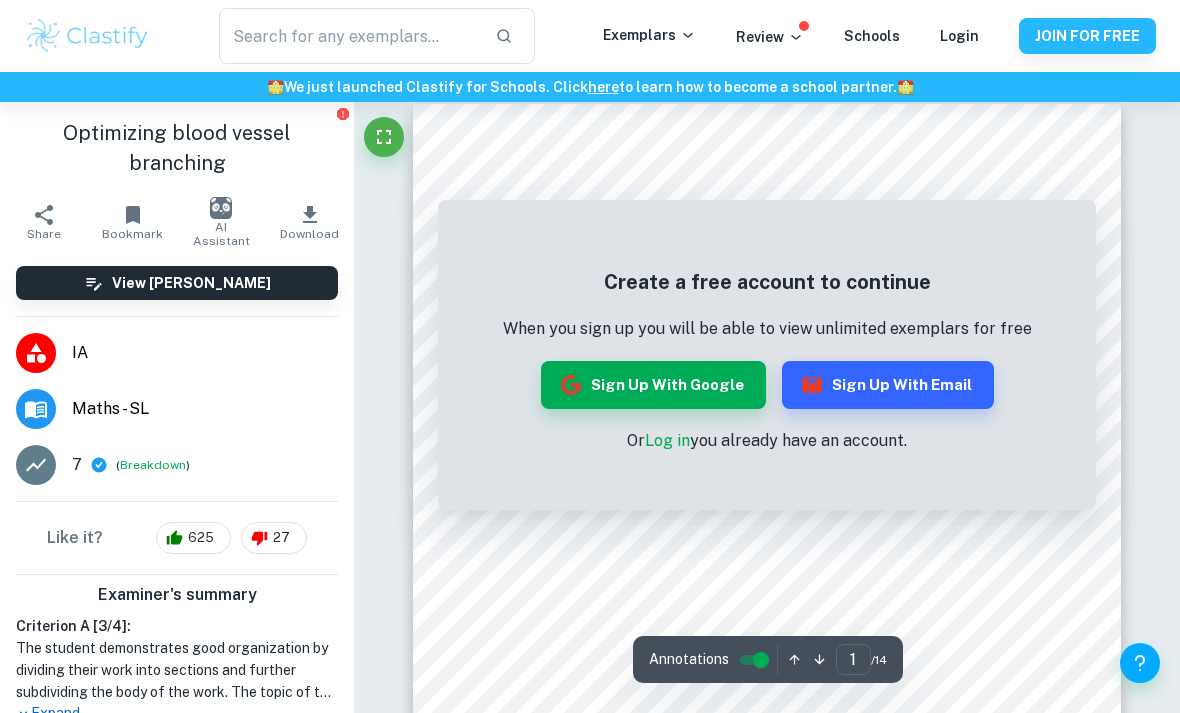 scroll, scrollTop: 0, scrollLeft: 0, axis: both 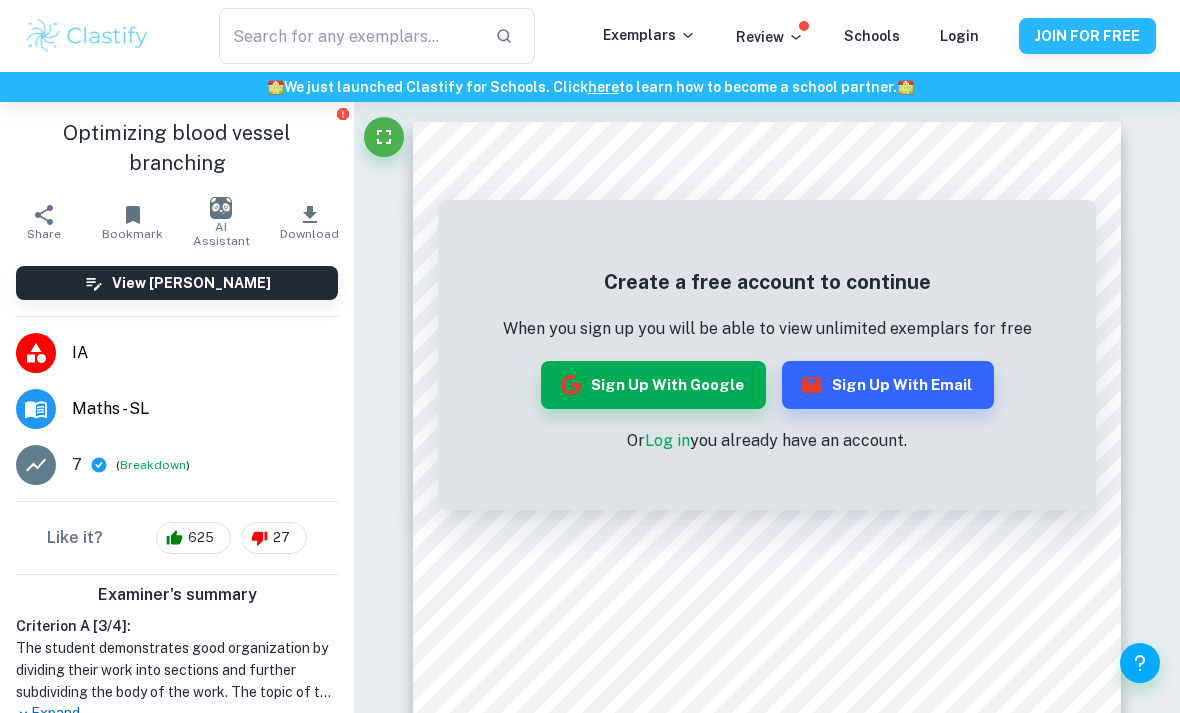 click on "Correct Criterion C :   Comment: Unlock access to all  examiner  comments with Clastify Premium Upgrade Now   Correct Criterion C :   Comment: Unlock access to all  examiner  comments with Clastify Premium Upgrade Now   Correct Criterion A :   The introduction includes a general description of the student's approach to the topic and what area of the math curriculum the exploration focuses on Comment:  The student states that they will utilize Roux's hypotheses to optimize the branching angle Correct Criterion A :   The topic of the Internal assessment is stated clearly and explained in the introduction Comment:  The student provides a separate paragraph where they state and elaborate on the topic (aim) of the exploration Correct Criterion A :   The introduction includes a general description of the student's approach to the topic and what area of the math curriculum the exploration focuses on Comment:  The student states that they will utilize Roux's hypotheses to optimize the branching angle Correct :     :" at bounding box center [767, 1187] 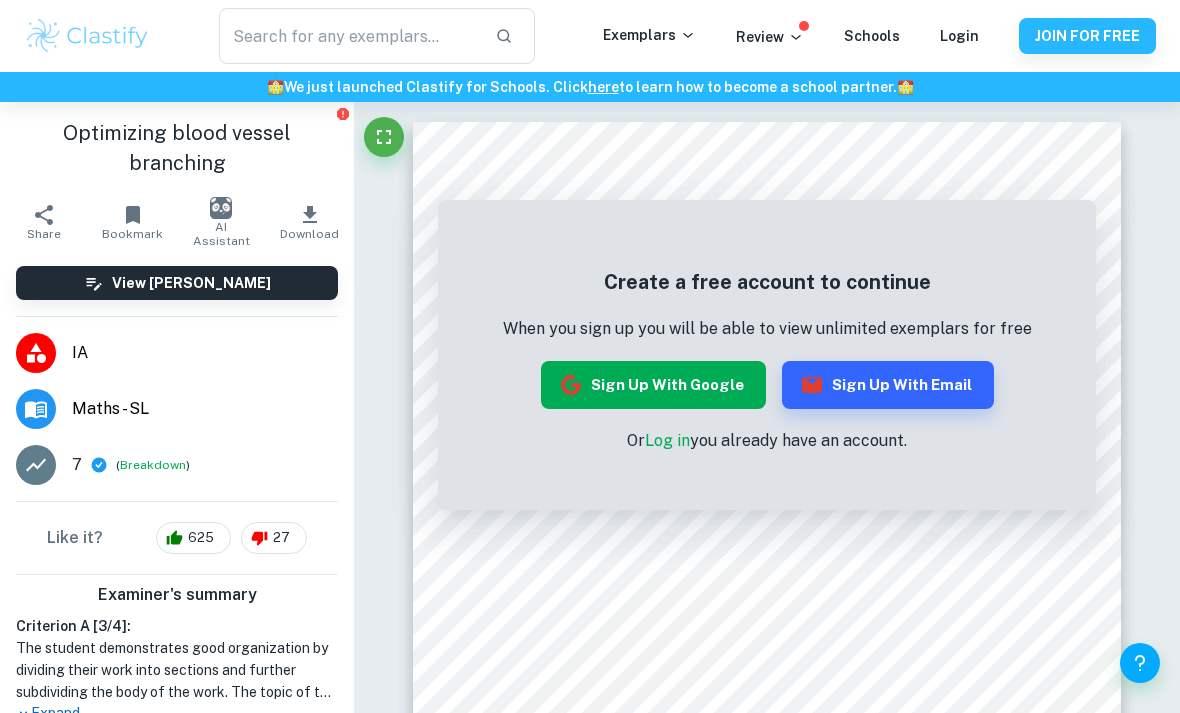 click on "Sign up with Google" at bounding box center (653, 385) 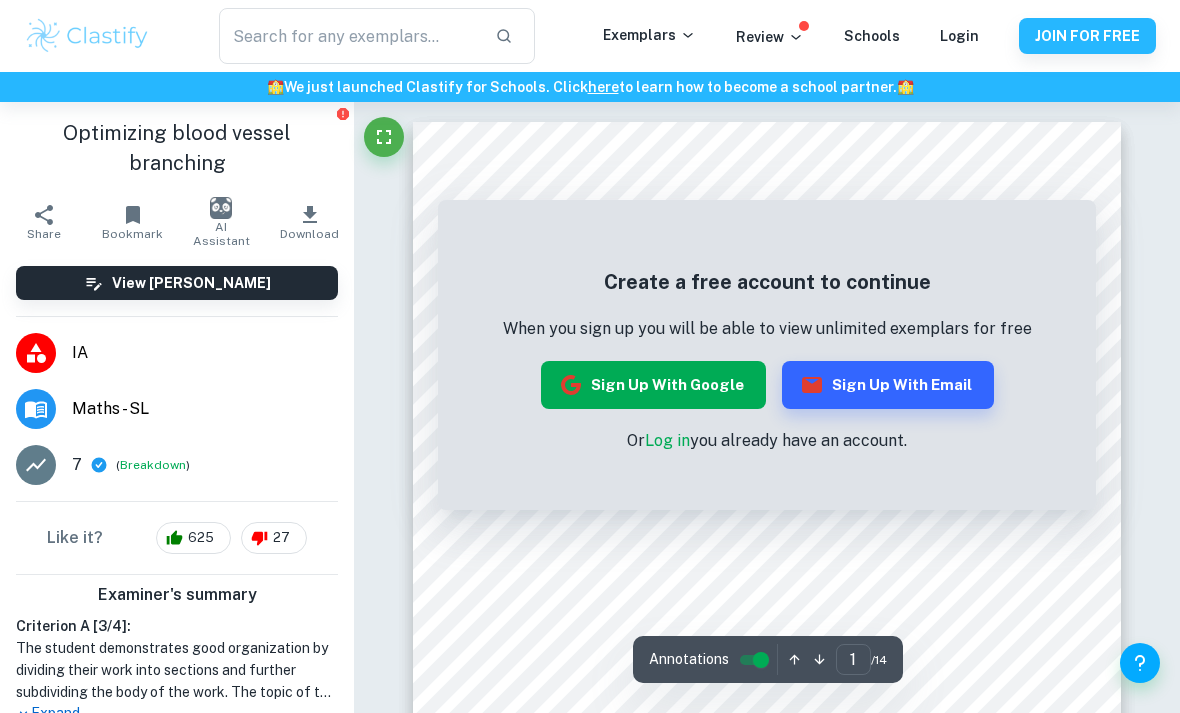click on "Sign up with Google" at bounding box center (653, 385) 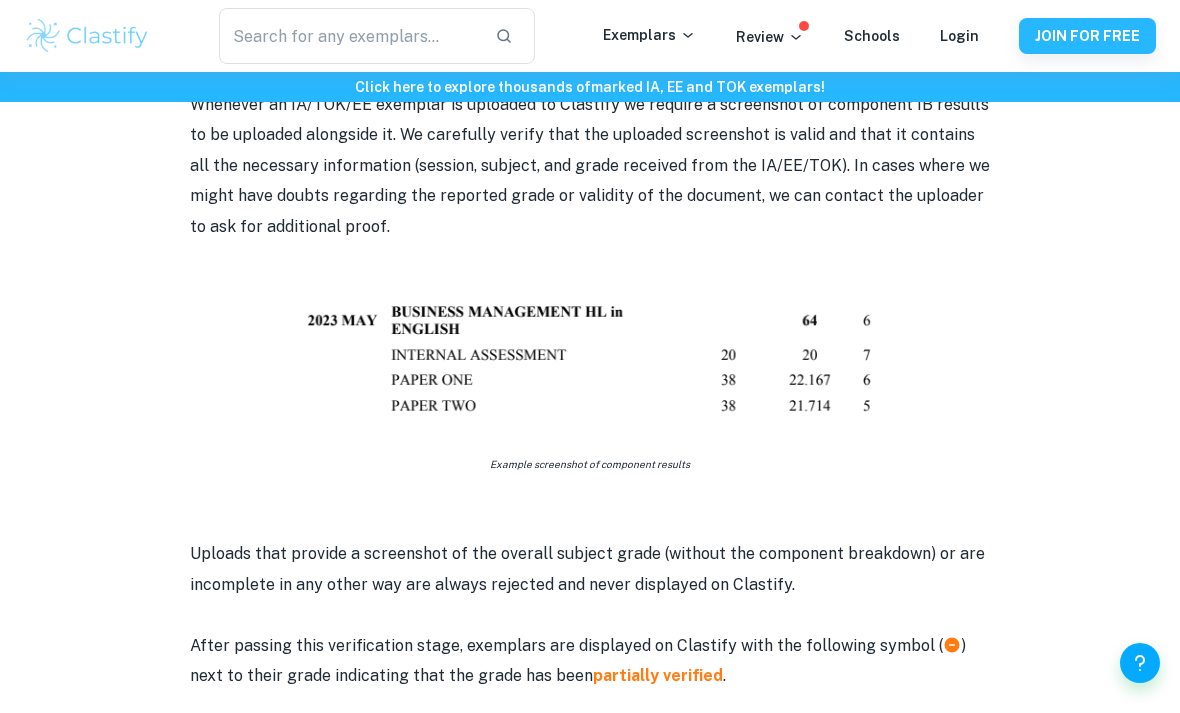 scroll, scrollTop: 1114, scrollLeft: 0, axis: vertical 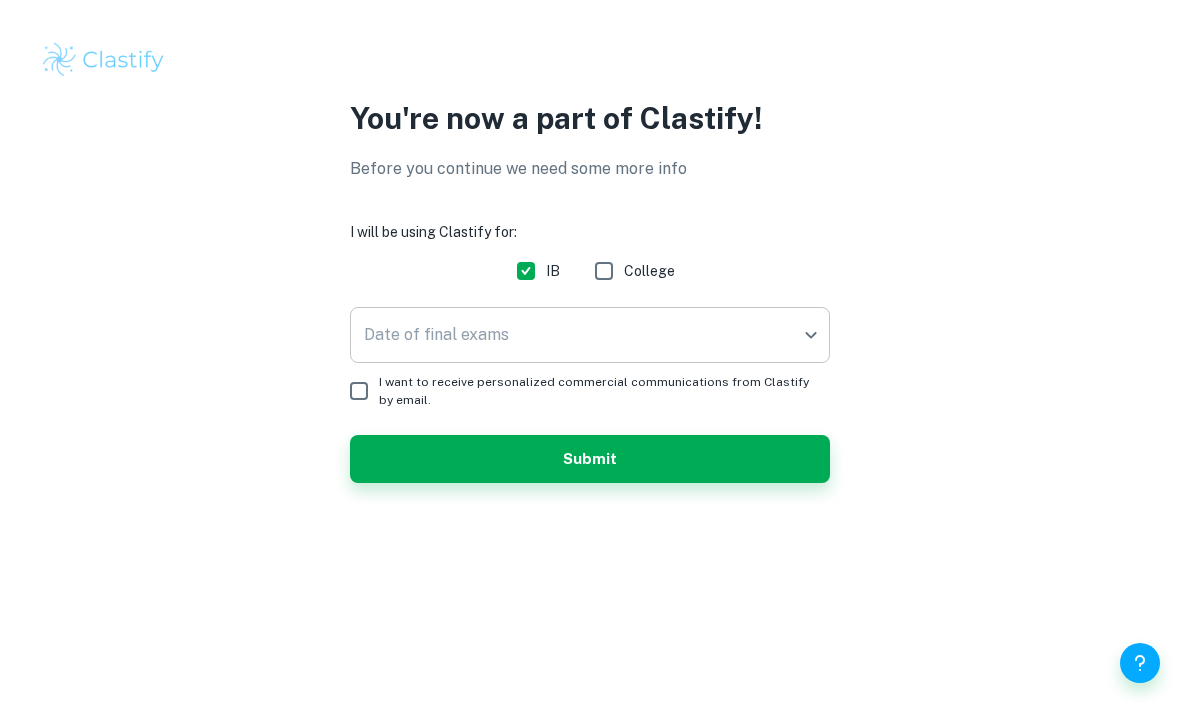 click on "We value your privacy We use cookies to enhance your browsing experience, serve personalised ads or content, and analyse our traffic. By clicking "Accept All", you consent to our use of cookies.   Cookie Policy Customise   Reject All   Accept All   Customise Consent Preferences   We use cookies to help you navigate efficiently and perform certain functions. You will find detailed information about all cookies under each consent category below. The cookies that are categorised as "Necessary" are stored on your browser as they are essential for enabling the basic functionalities of the site. ...  Show more For more information on how Google's third-party cookies operate and handle your data, see:   Google Privacy Policy Necessary Always Active Necessary cookies are required to enable the basic features of this site, such as providing secure log-in or adjusting your consent preferences. These cookies do not store any personally identifiable data. Functional Analytics Performance Advertisement Uncategorised" at bounding box center (590, 356) 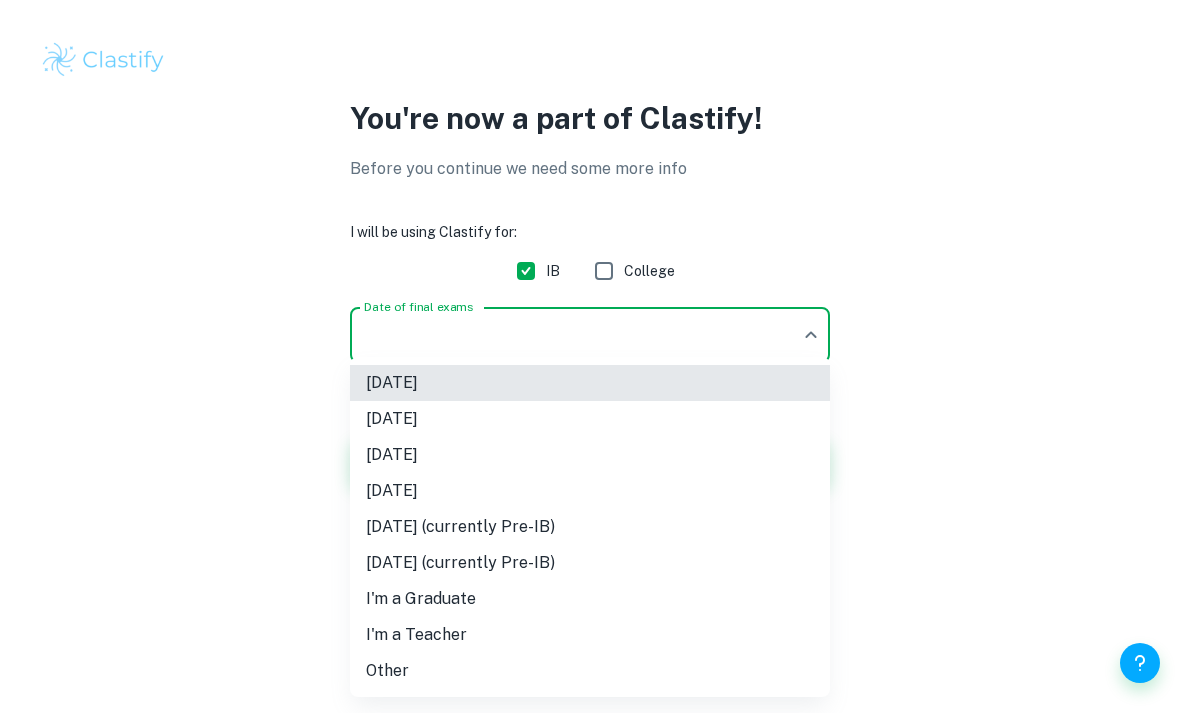click on "November 2026" at bounding box center (590, 491) 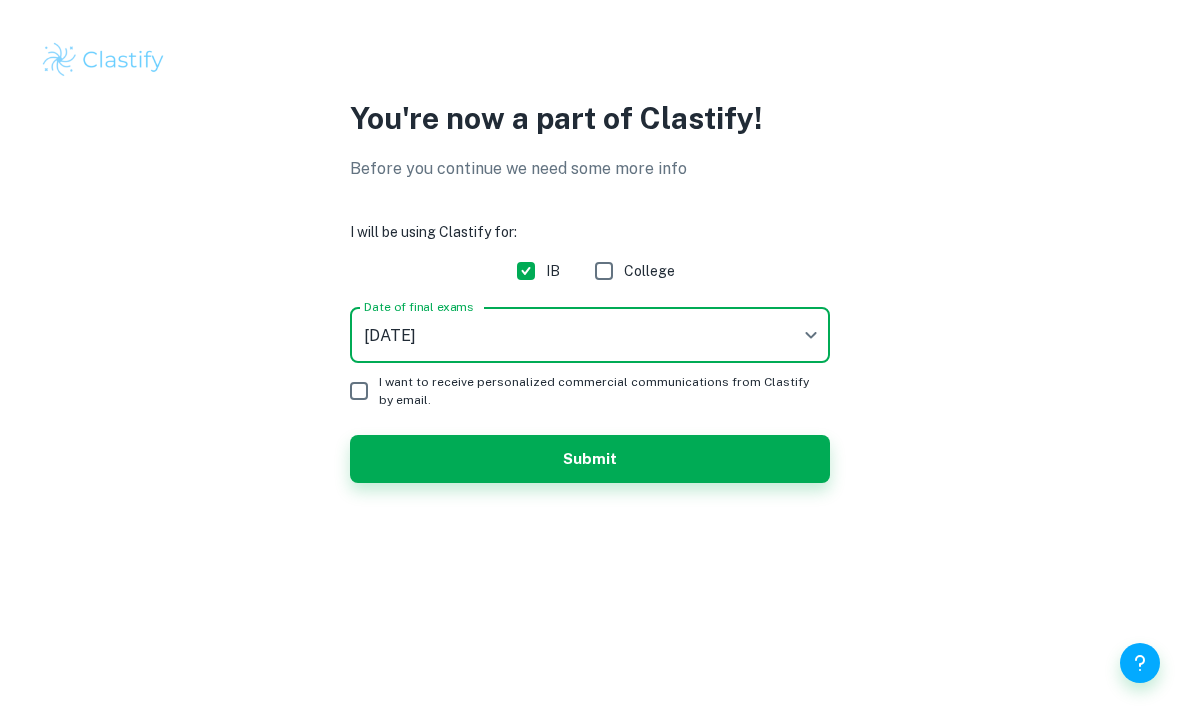 click on "We value your privacy We use cookies to enhance your browsing experience, serve personalised ads or content, and analyse our traffic. By clicking "Accept All", you consent to our use of cookies.   Cookie Policy Customise   Reject All   Accept All   Customise Consent Preferences   We use cookies to help you navigate efficiently and perform certain functions. You will find detailed information about all cookies under each consent category below. The cookies that are categorised as "Necessary" are stored on your browser as they are essential for enabling the basic functionalities of the site. ...  Show more For more information on how Google's third-party cookies operate and handle your data, see:   Google Privacy Policy Necessary Always Active Necessary cookies are required to enable the basic features of this site, such as providing secure log-in or adjusting your consent preferences. These cookies do not store any personally identifiable data. Functional Analytics Performance Advertisement Uncategorised" at bounding box center (590, 356) 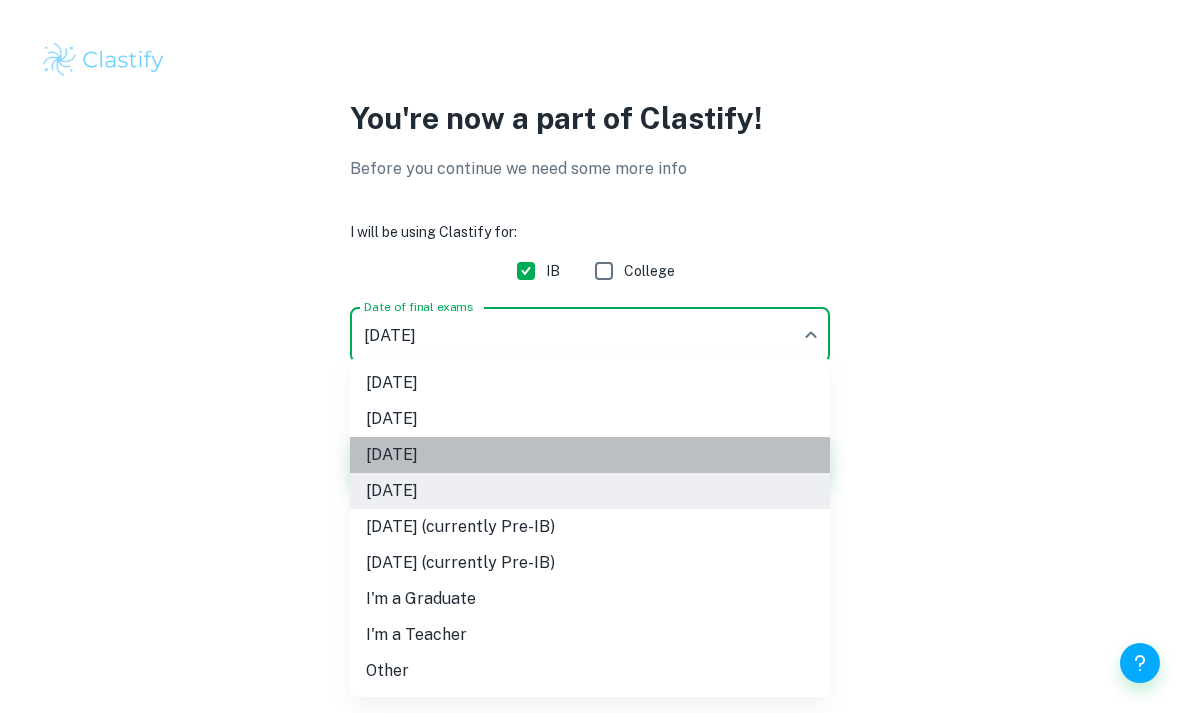 click on "[DATE]" at bounding box center [590, 455] 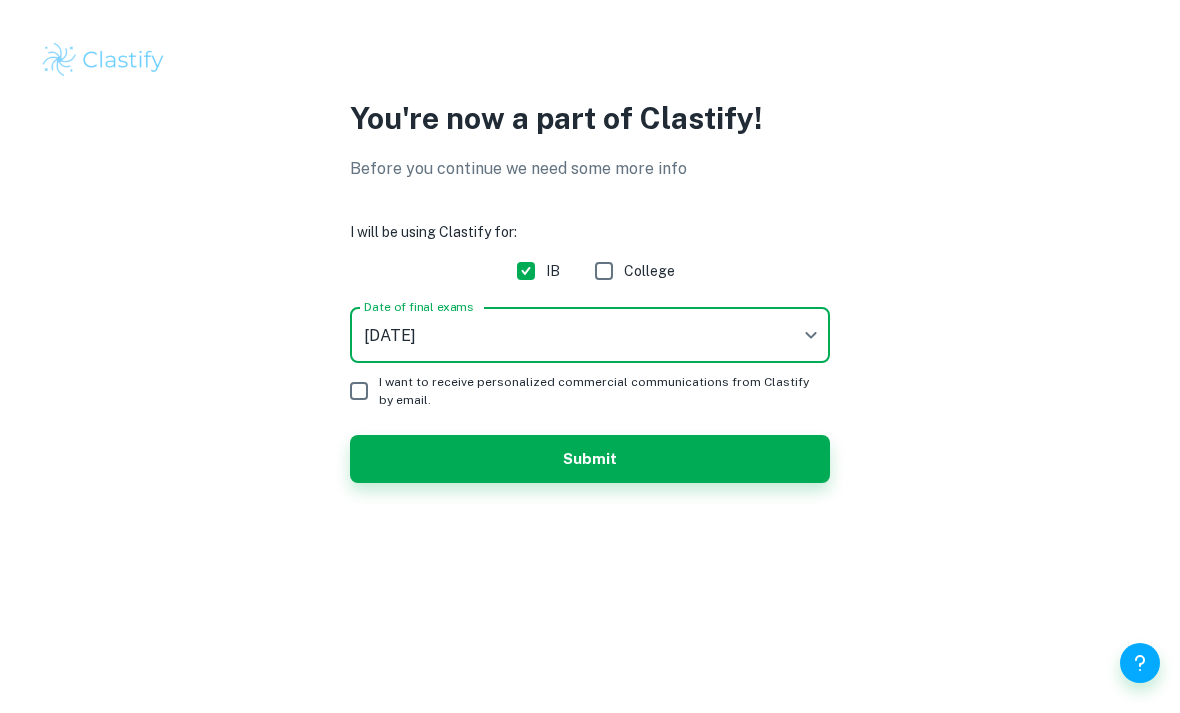 click on "I want to receive personalized commercial communications from Clastify by email." at bounding box center [359, 391] 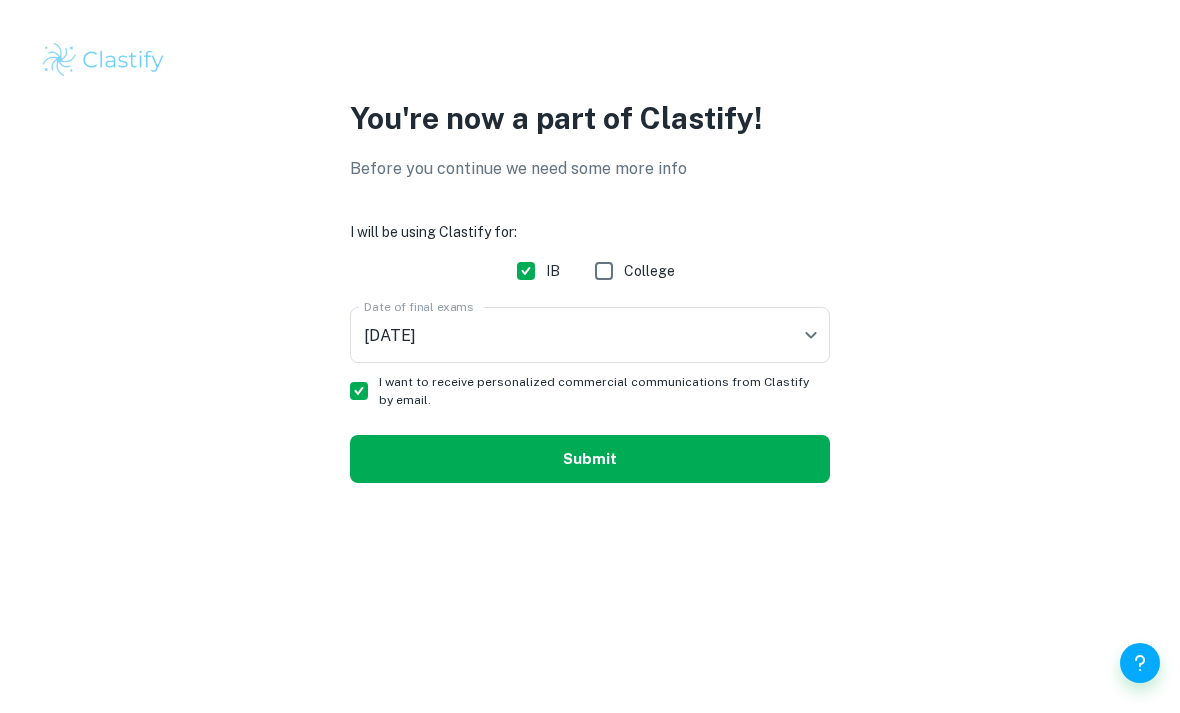 click on "Submit" at bounding box center [590, 459] 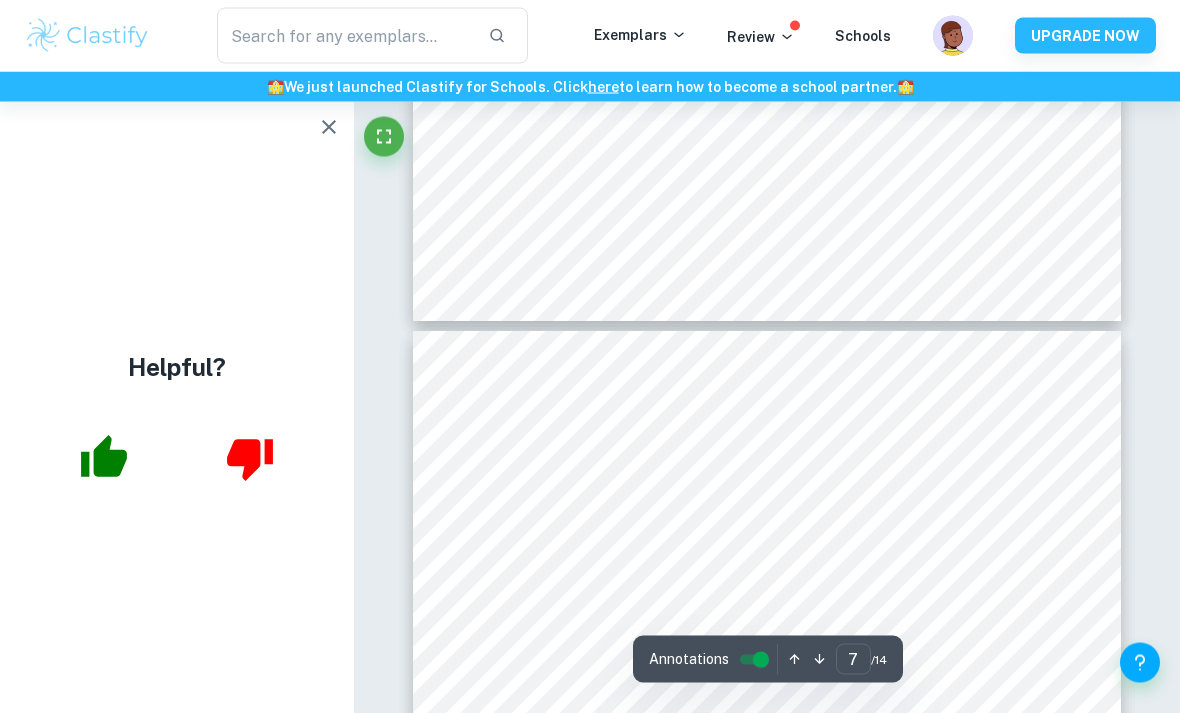 scroll, scrollTop: 6098, scrollLeft: 0, axis: vertical 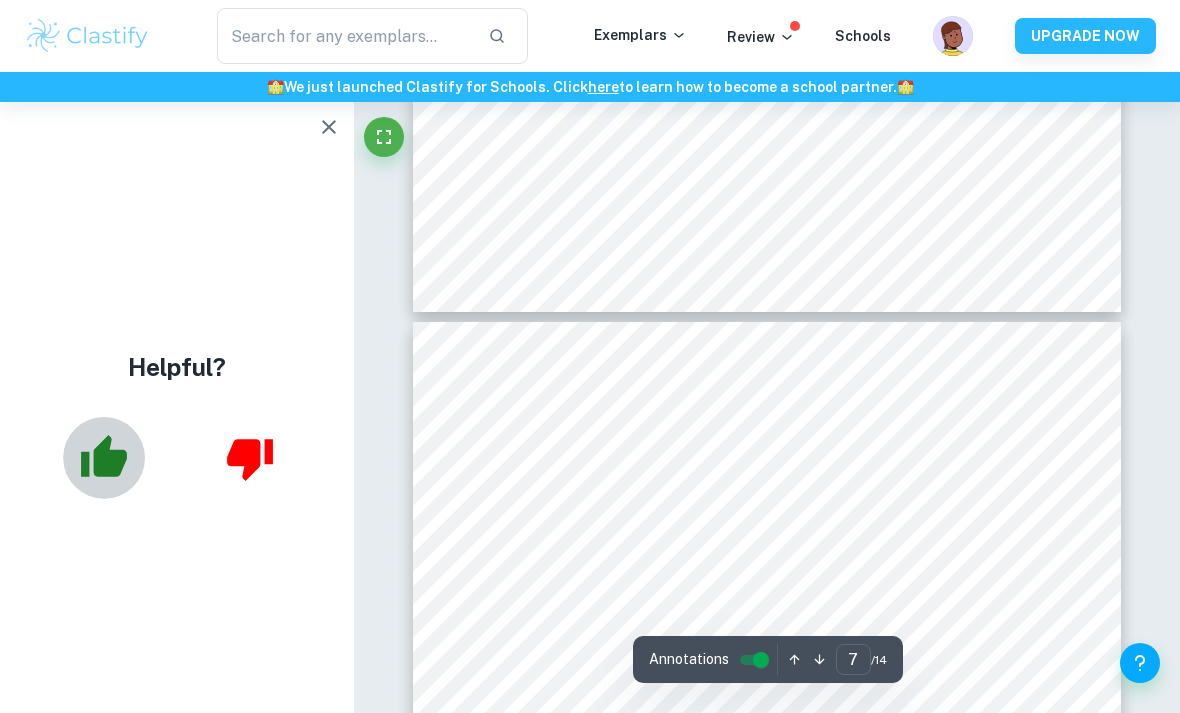 click 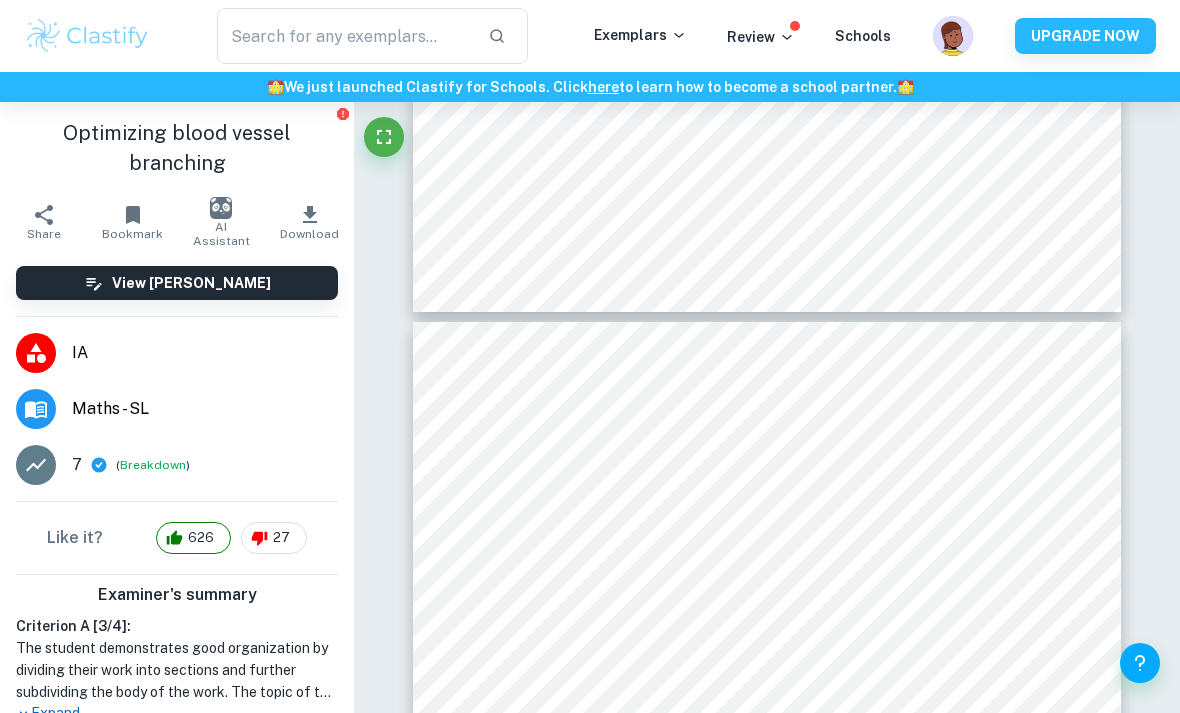 click on "Like it?" at bounding box center (75, 538) 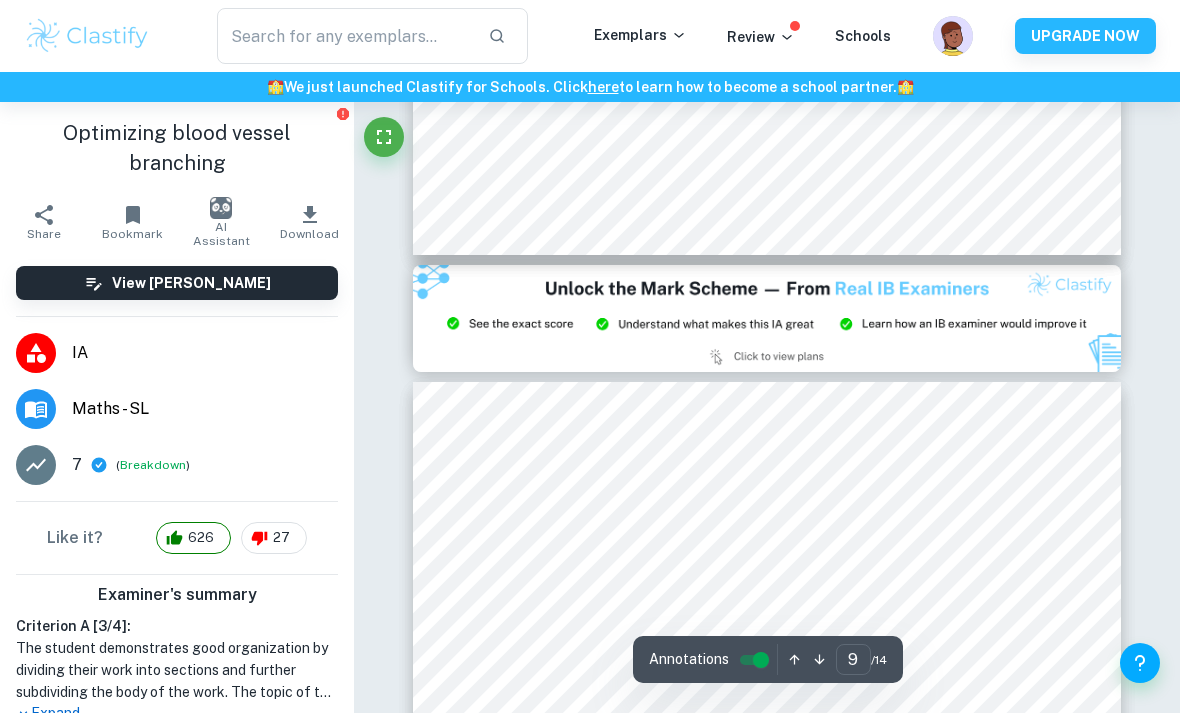 type on "8" 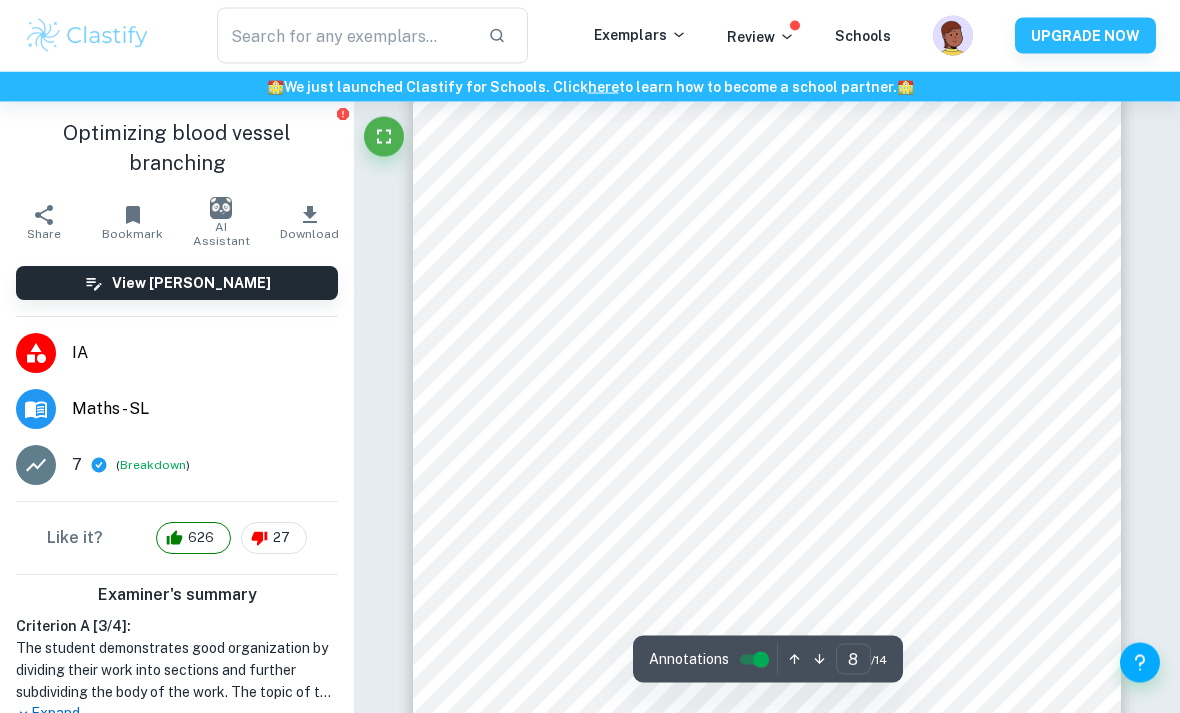 scroll, scrollTop: 7558, scrollLeft: 0, axis: vertical 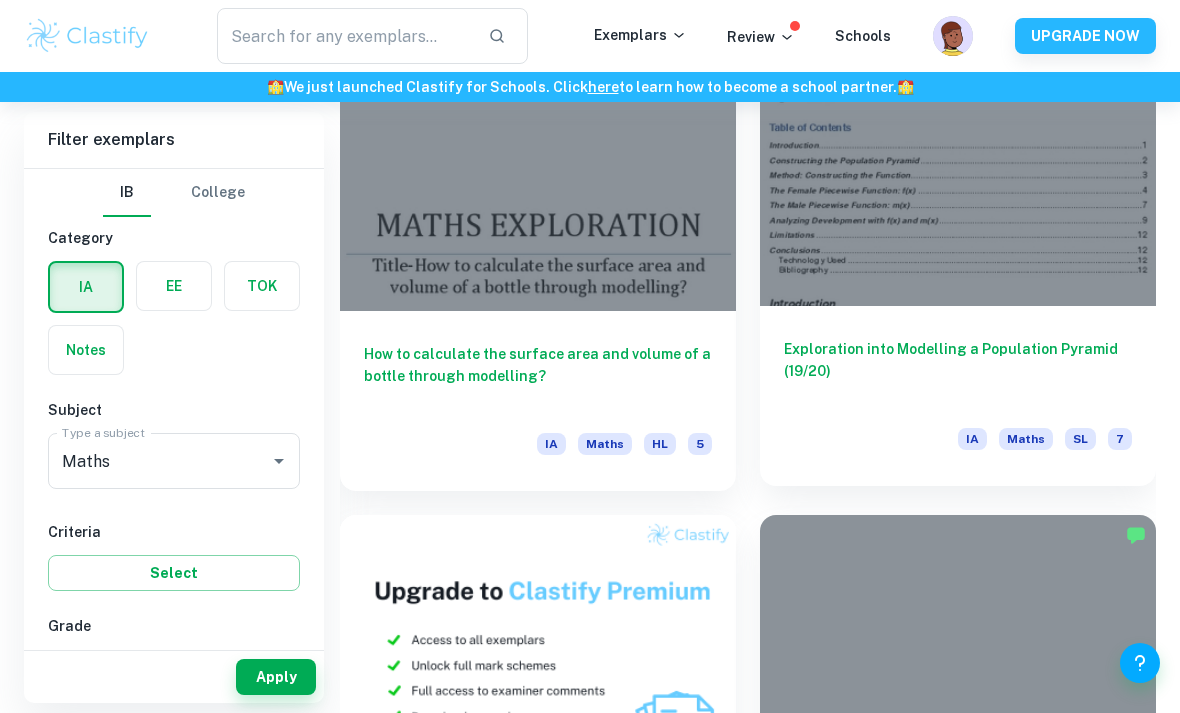 click at bounding box center [958, 157] 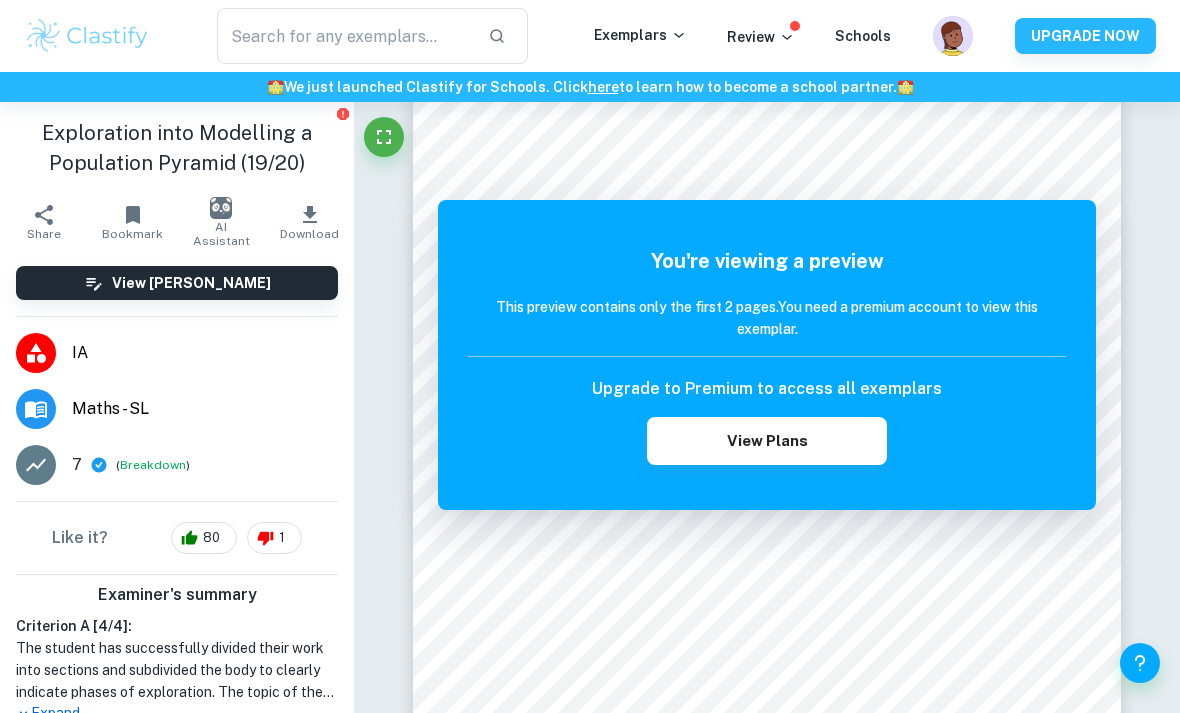scroll, scrollTop: 0, scrollLeft: 0, axis: both 